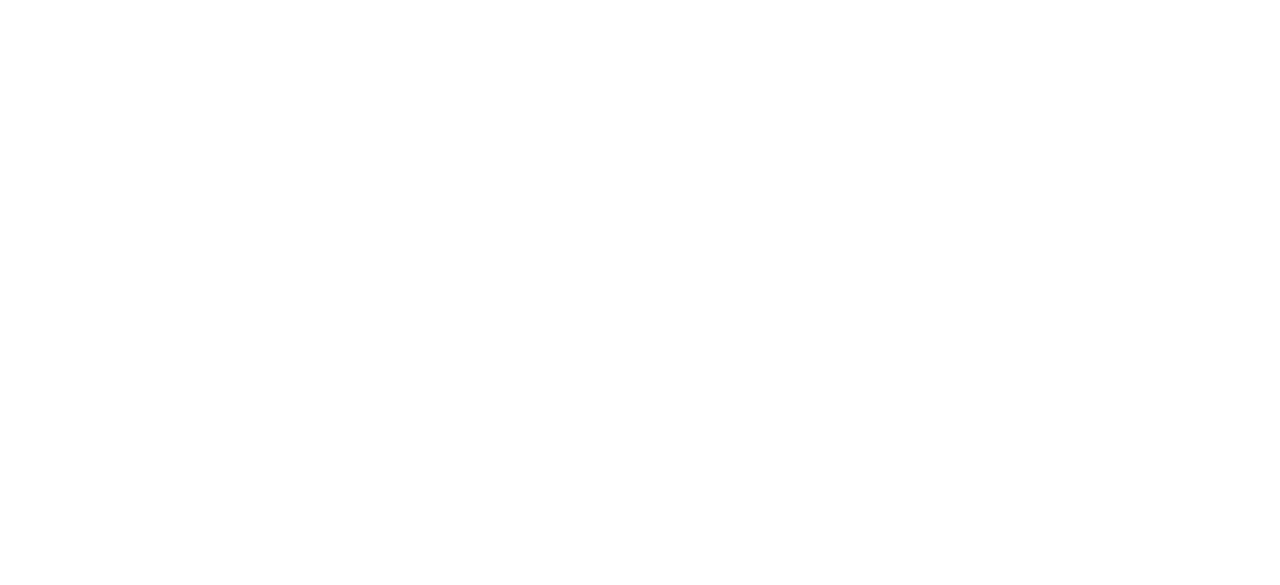 scroll, scrollTop: 0, scrollLeft: 0, axis: both 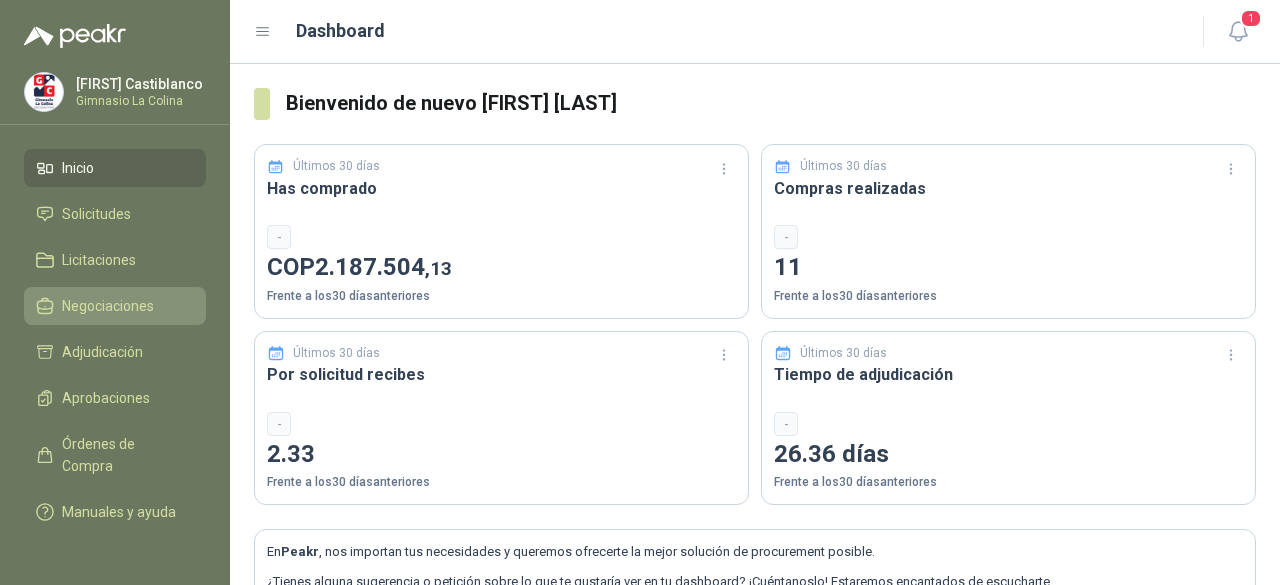click on "Negociaciones" at bounding box center [108, 306] 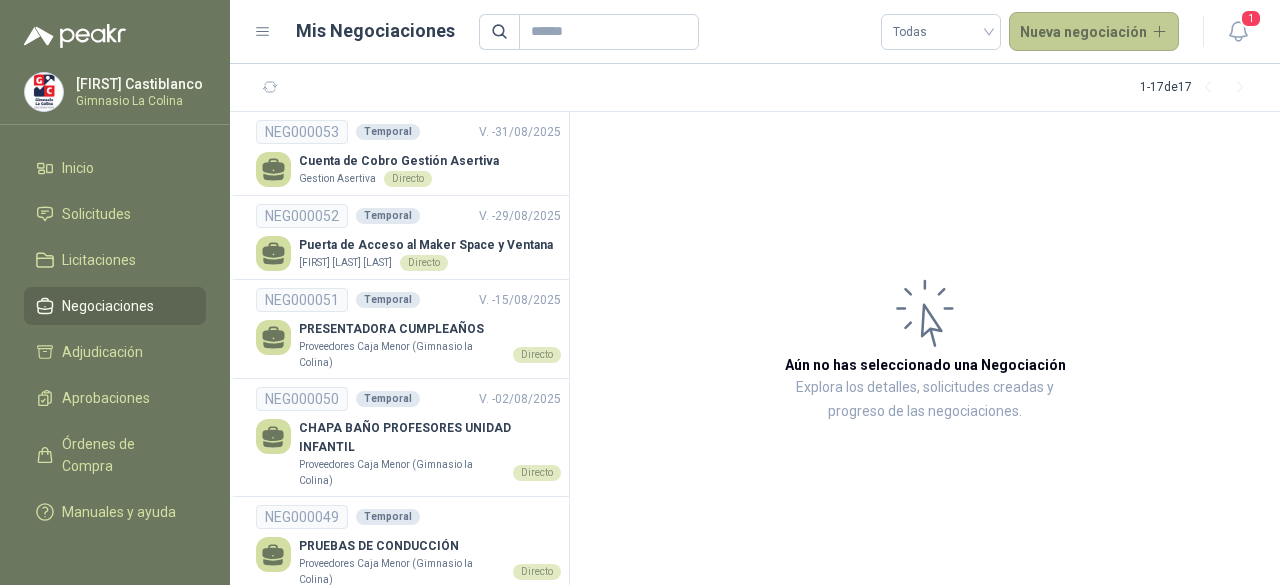 click on "Nueva negociación" at bounding box center [1094, 32] 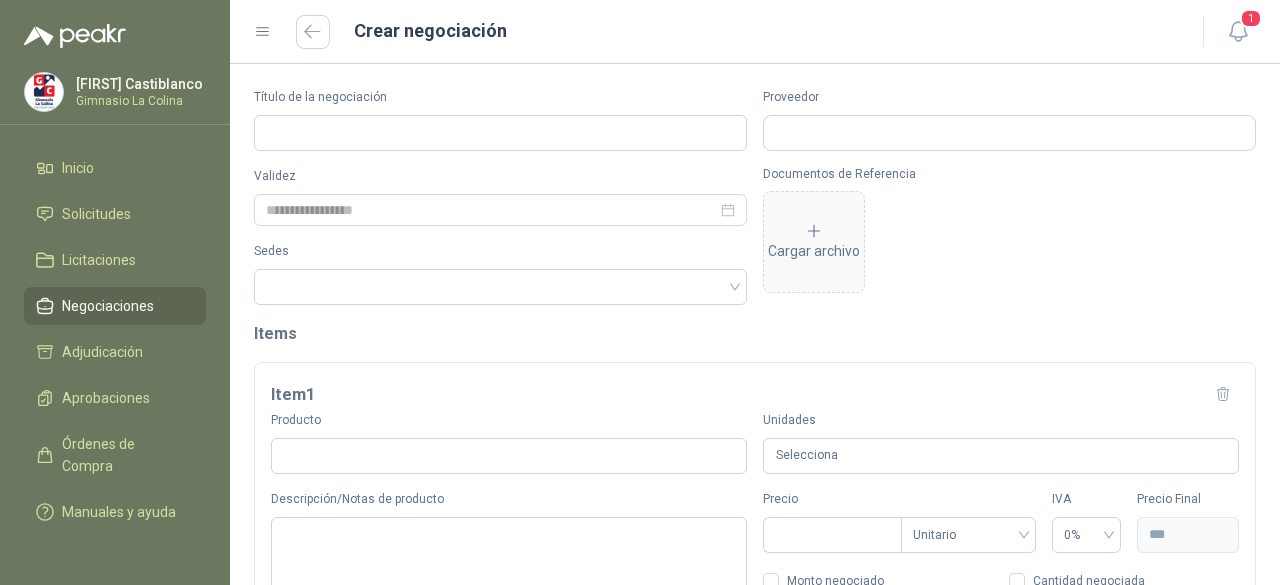 type 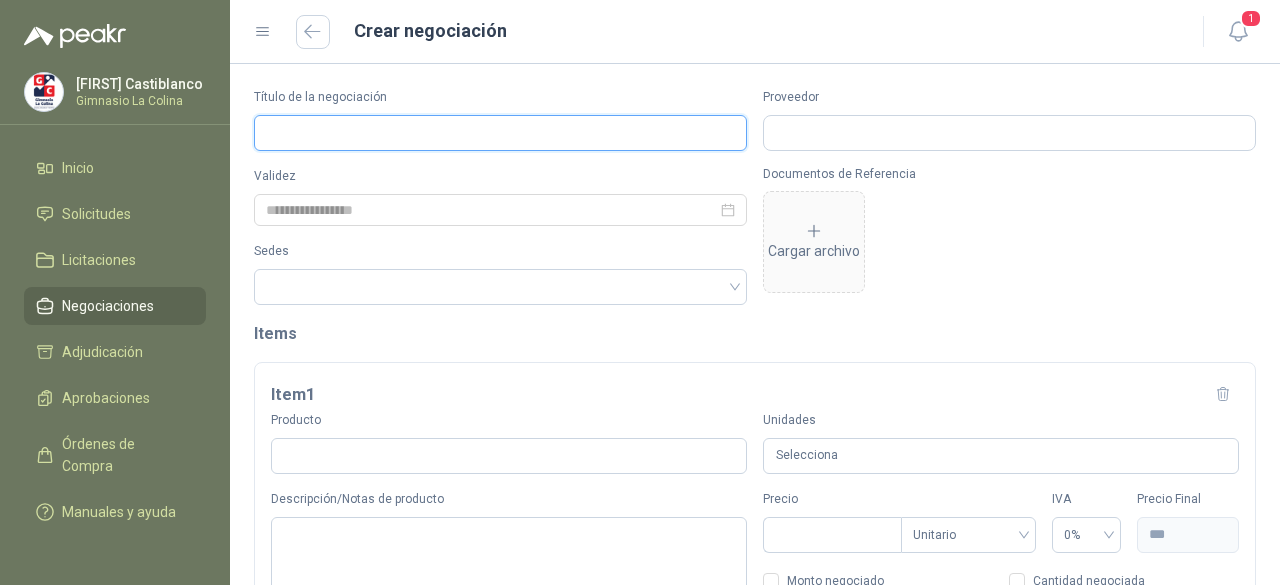 click on "Título de la negociación" at bounding box center (500, 133) 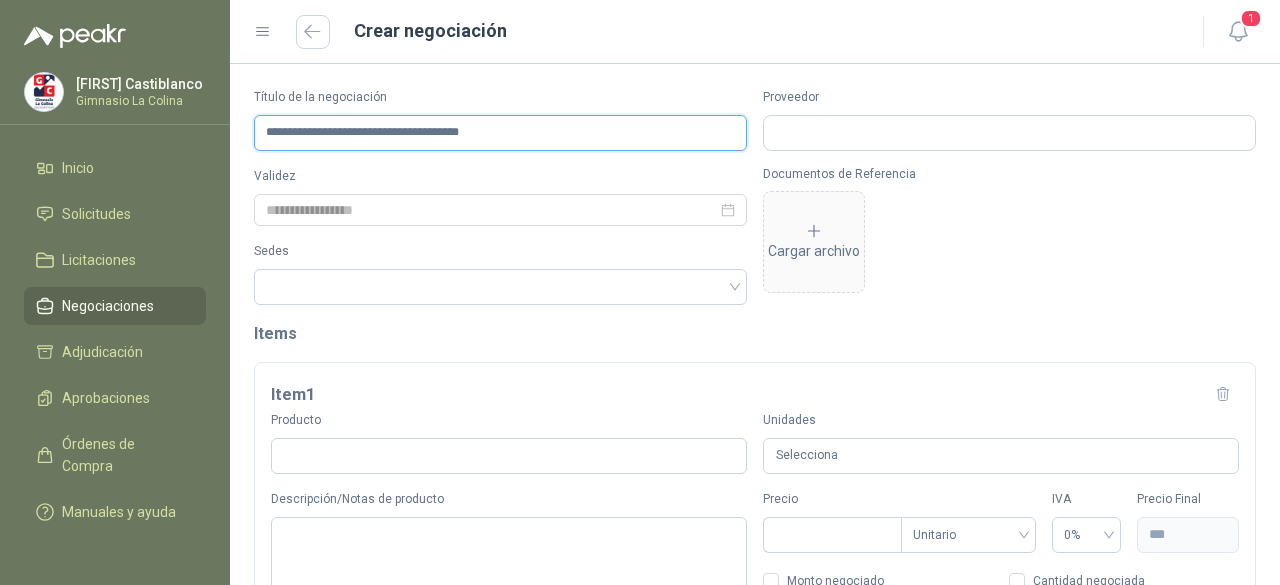 type on "**********" 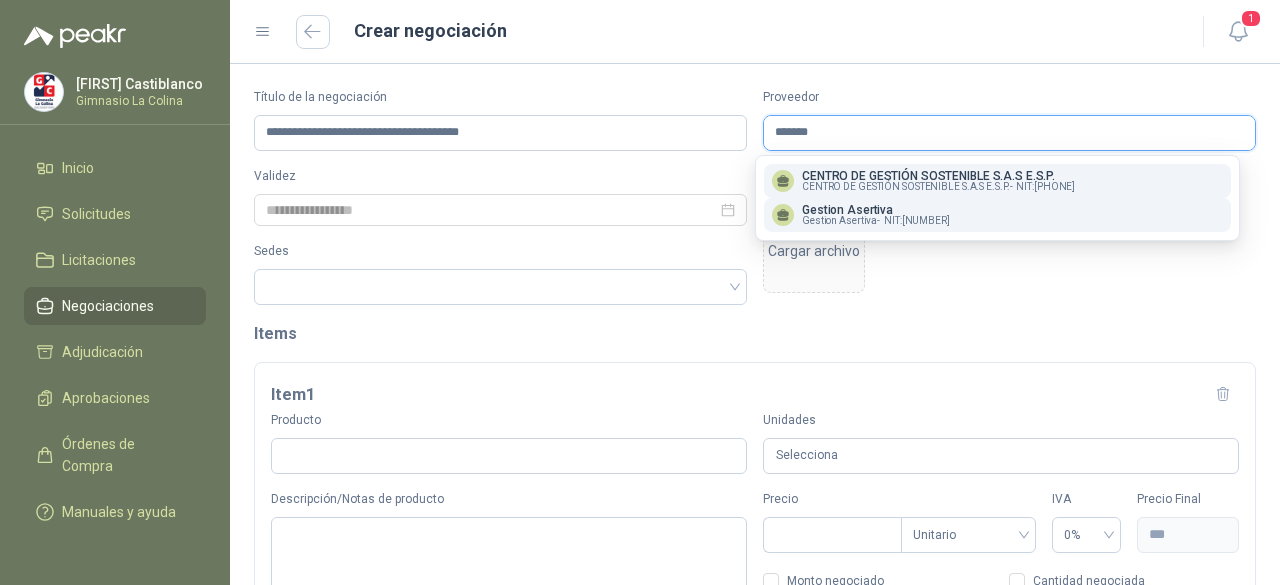 type on "*******" 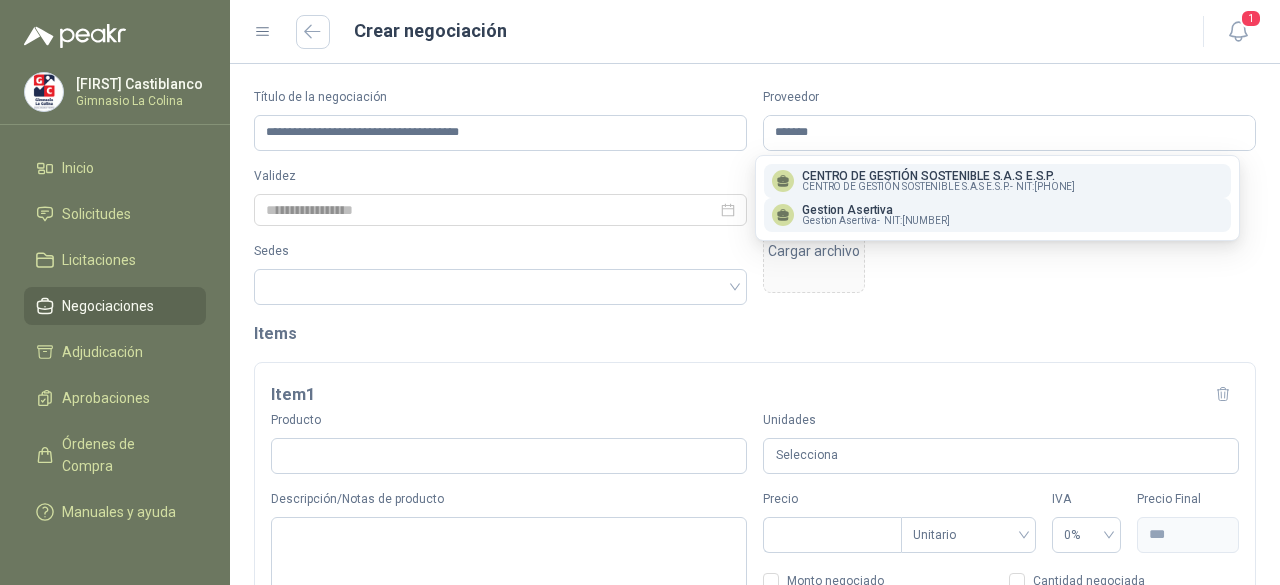 click on "[COMPANY] [COMPANY] -NIT : [NUMBER]" at bounding box center (997, 215) 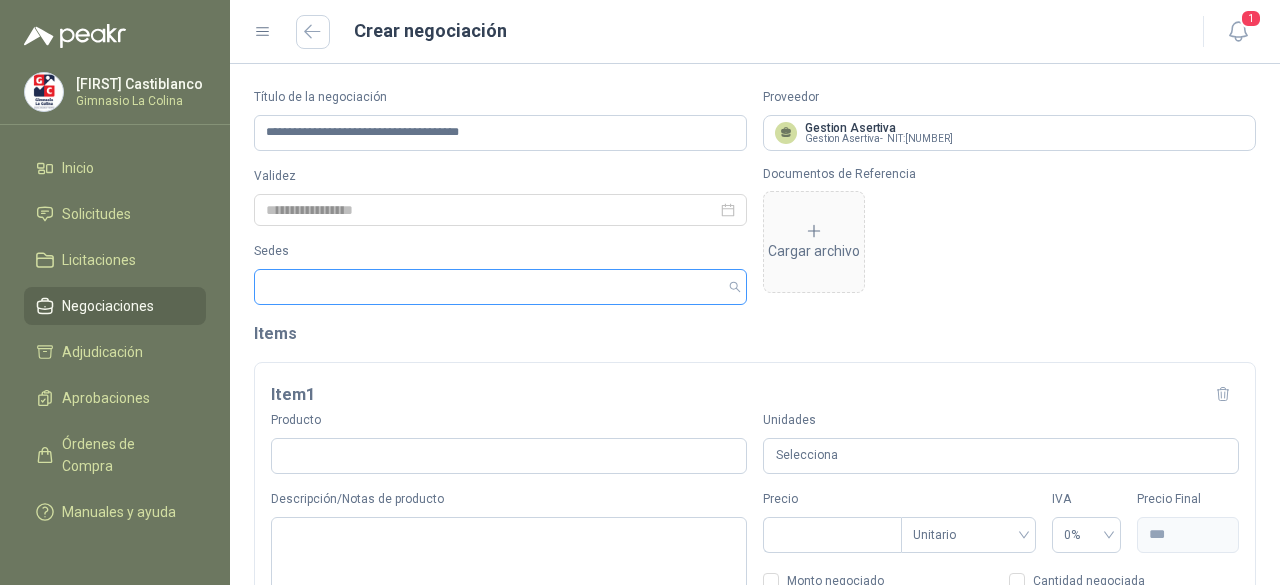 click at bounding box center (490, 287) 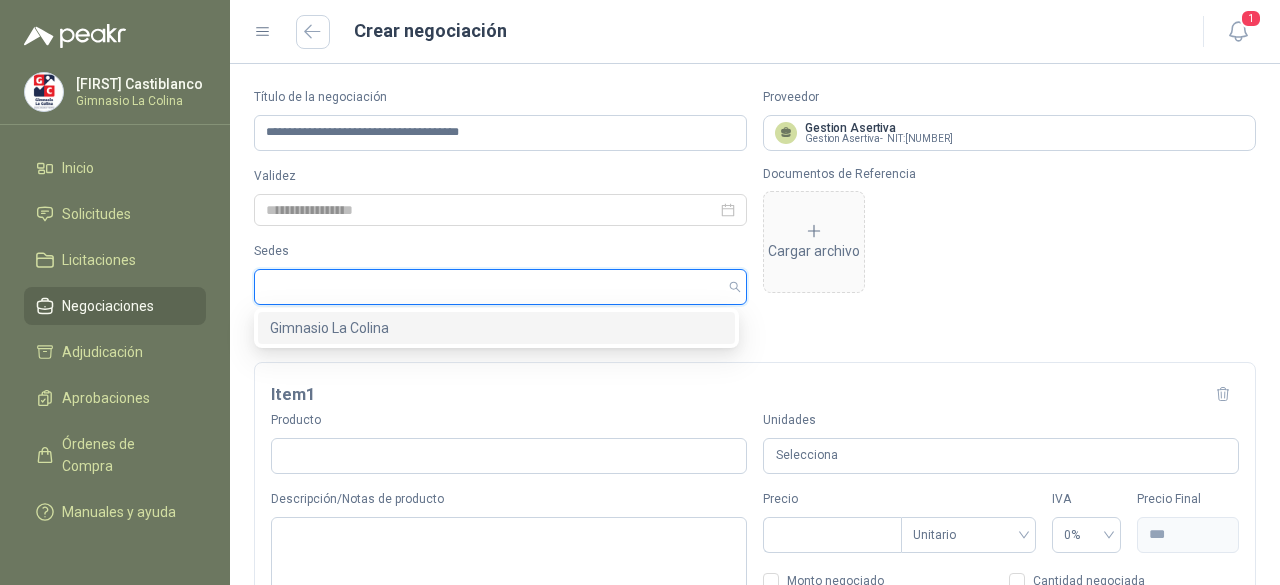 click on "Gimnasio La Colina" at bounding box center [496, 328] 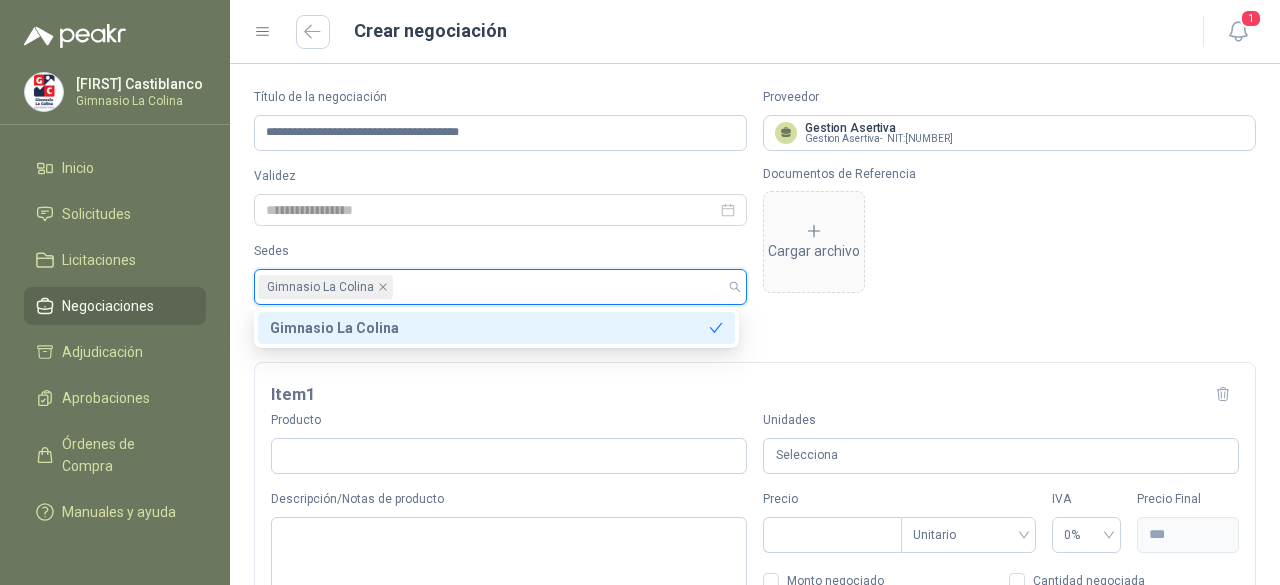 scroll, scrollTop: 100, scrollLeft: 0, axis: vertical 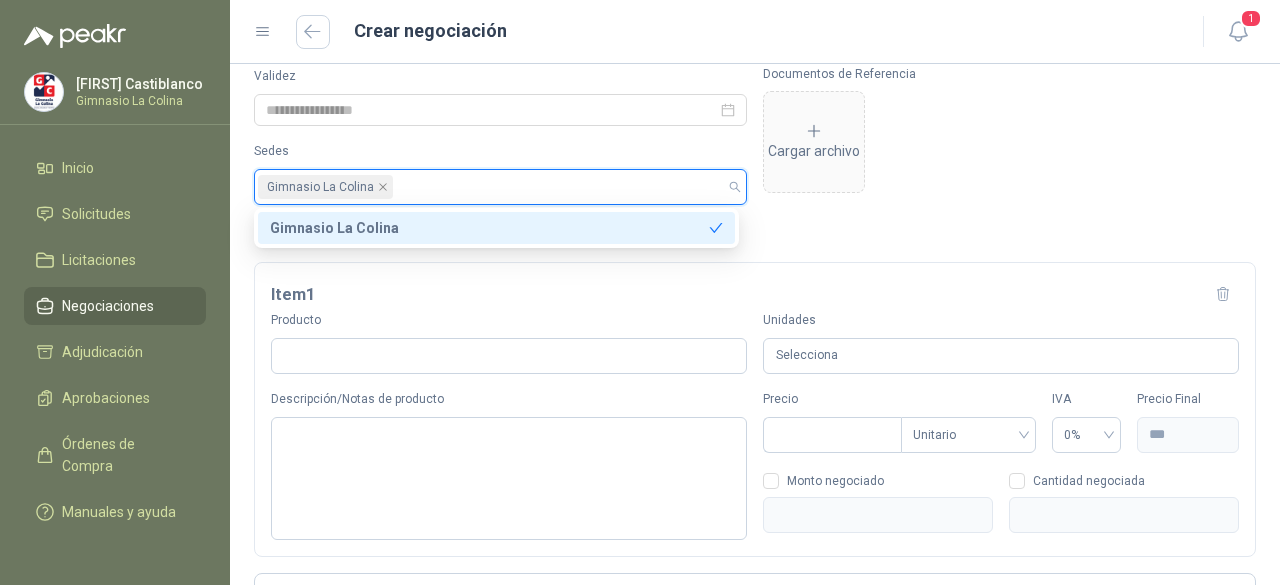 click on "Gimnasio La Colina" at bounding box center (489, 228) 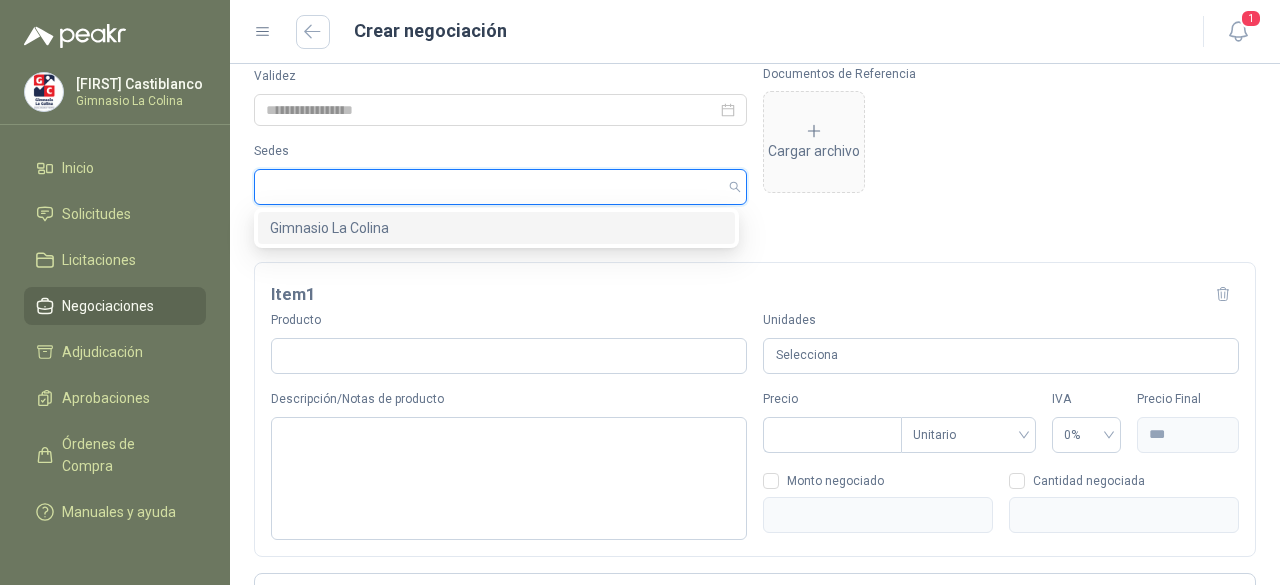 click on "Gimnasio La Colina" at bounding box center (496, 228) 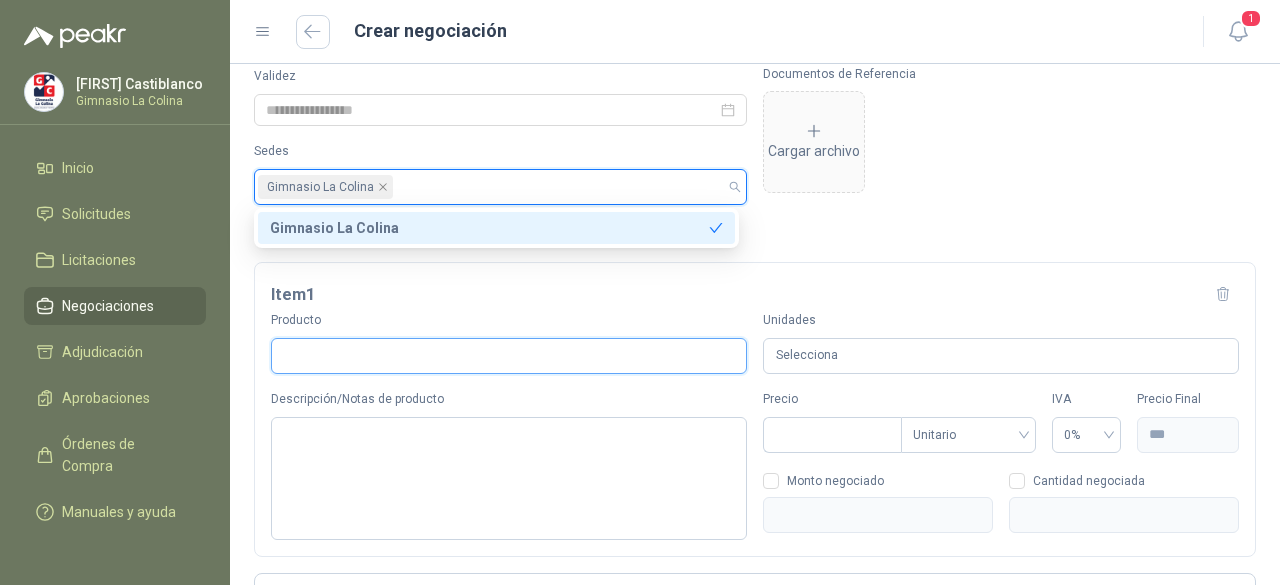 click on "Producto" at bounding box center (509, 356) 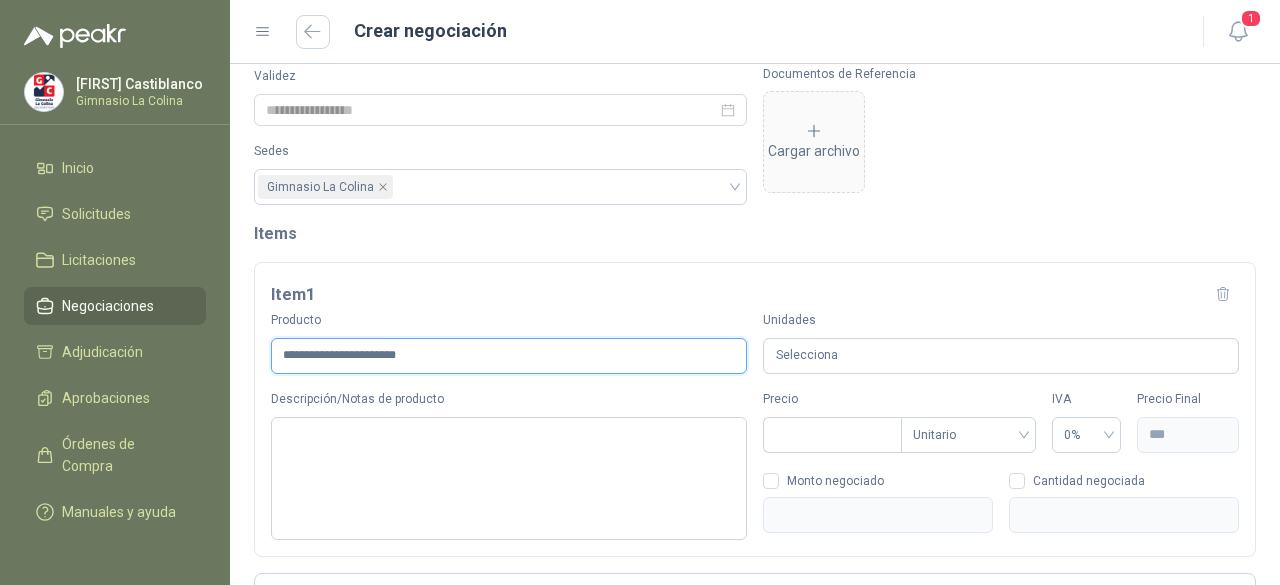 type on "**********" 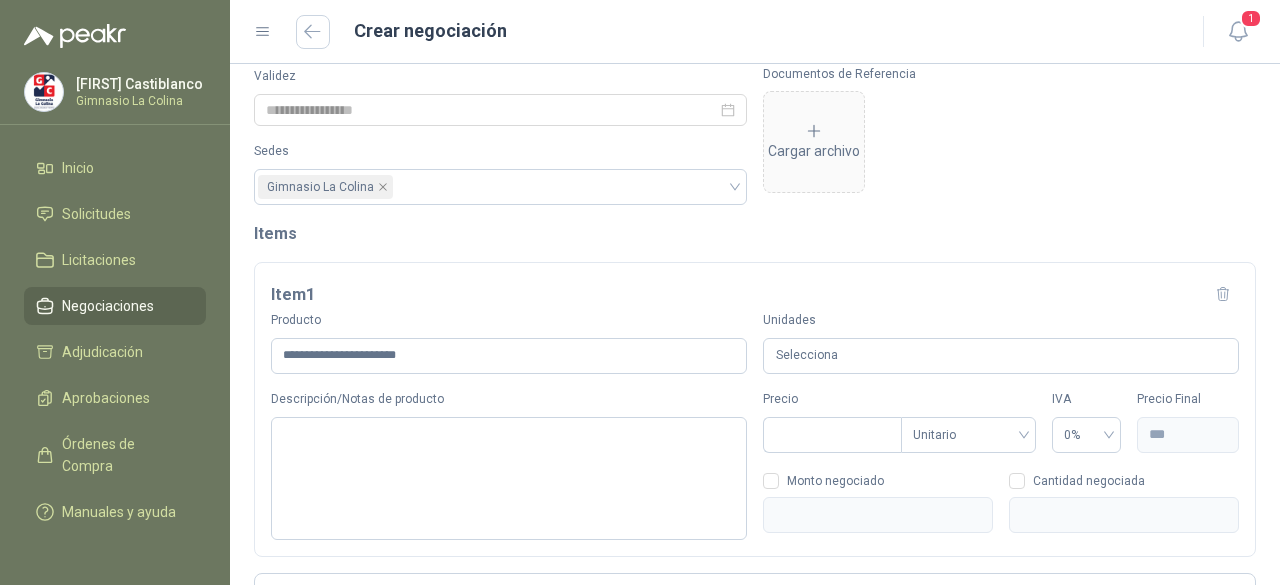 click on "Selecciona" at bounding box center (1001, 356) 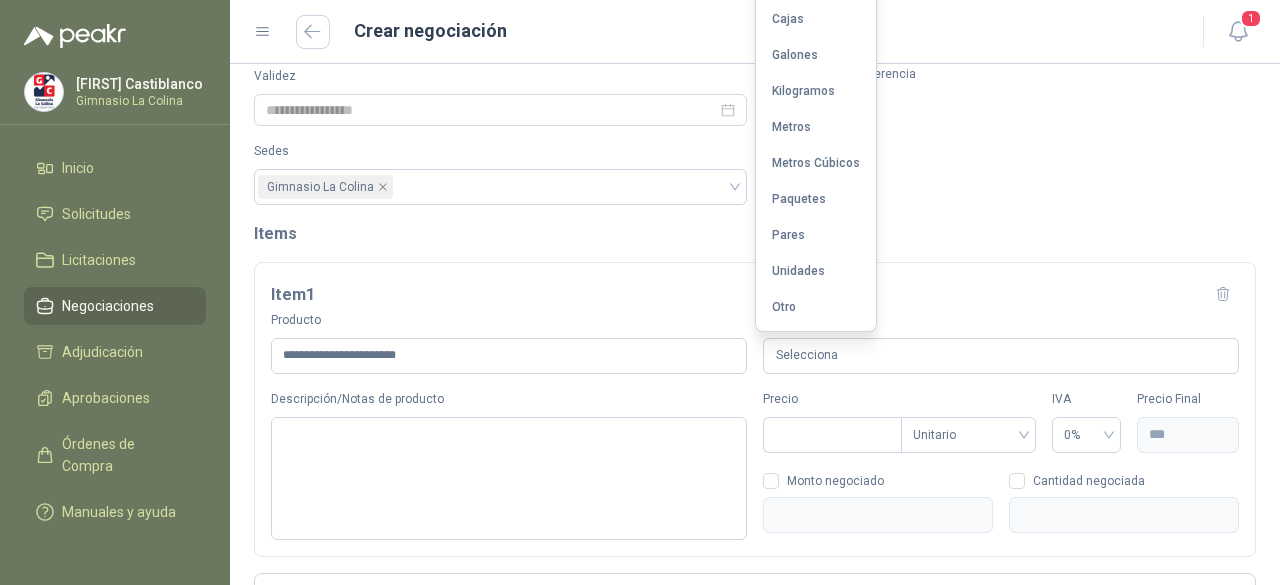 click on "Selecciona" at bounding box center [1001, 356] 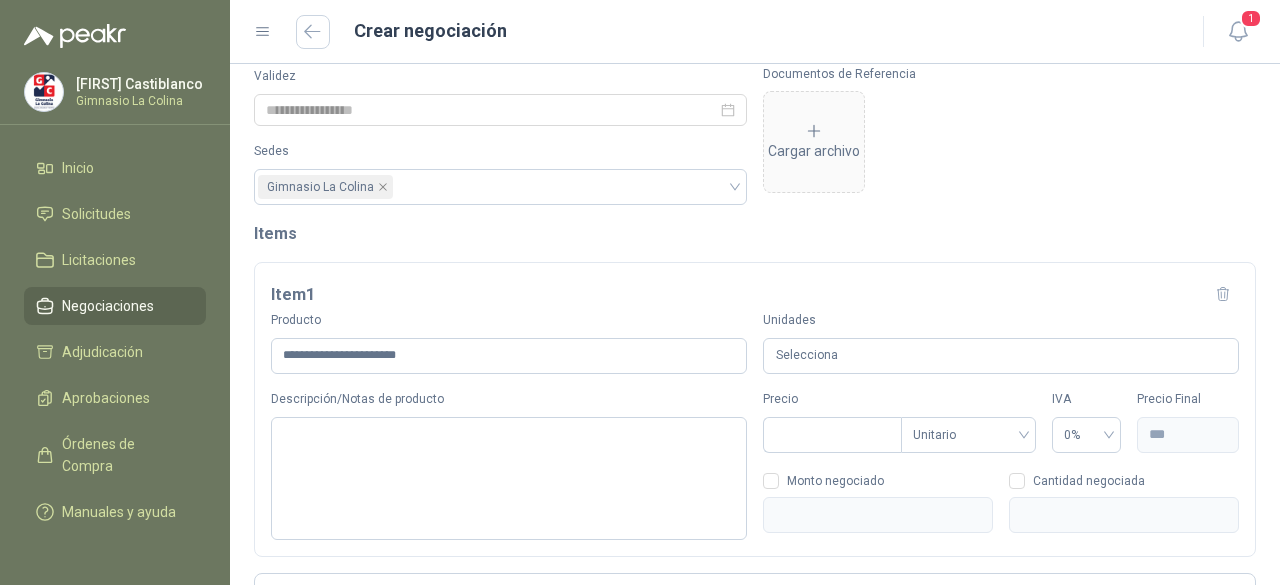 click on "Selecciona" at bounding box center [1001, 356] 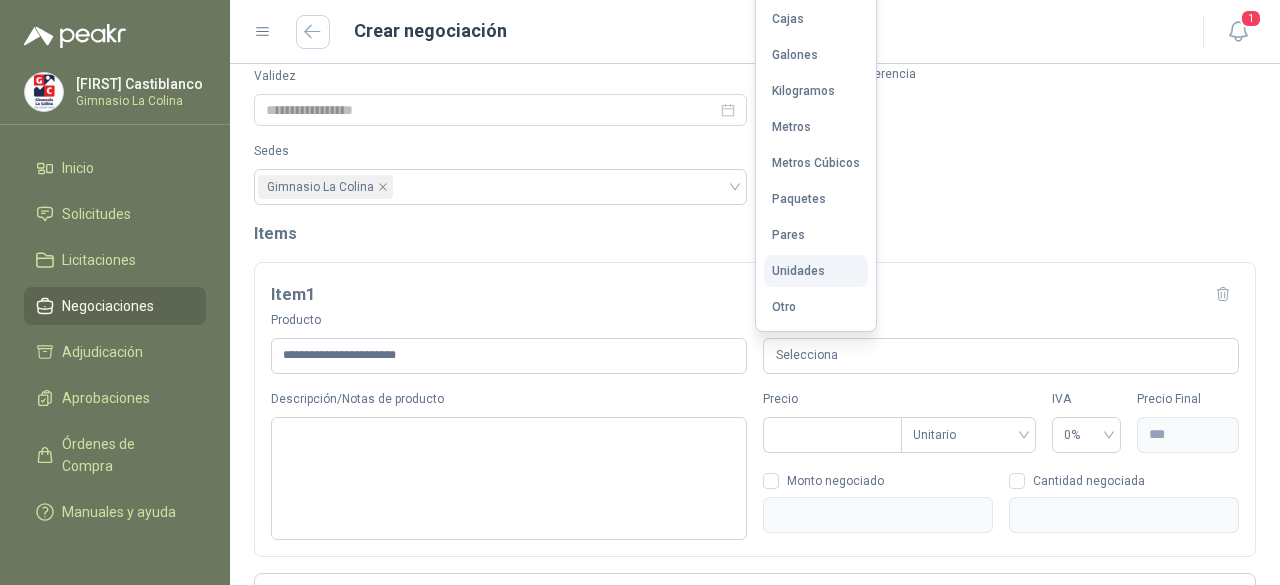 click on "Unidades" at bounding box center [816, 271] 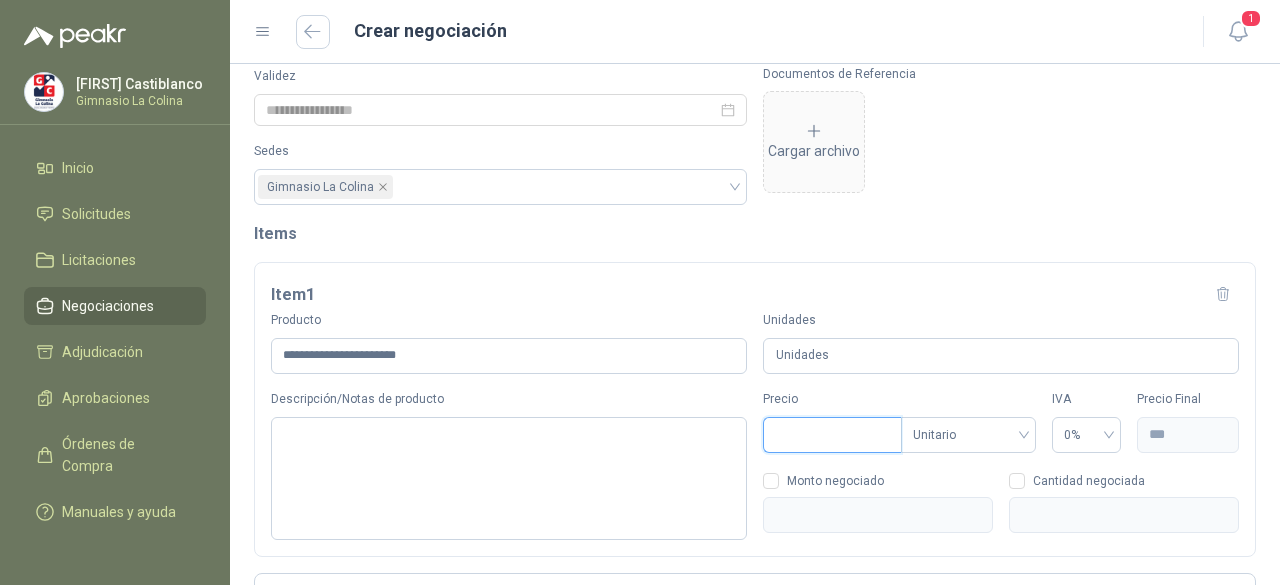 click on "Precio" at bounding box center (832, 435) 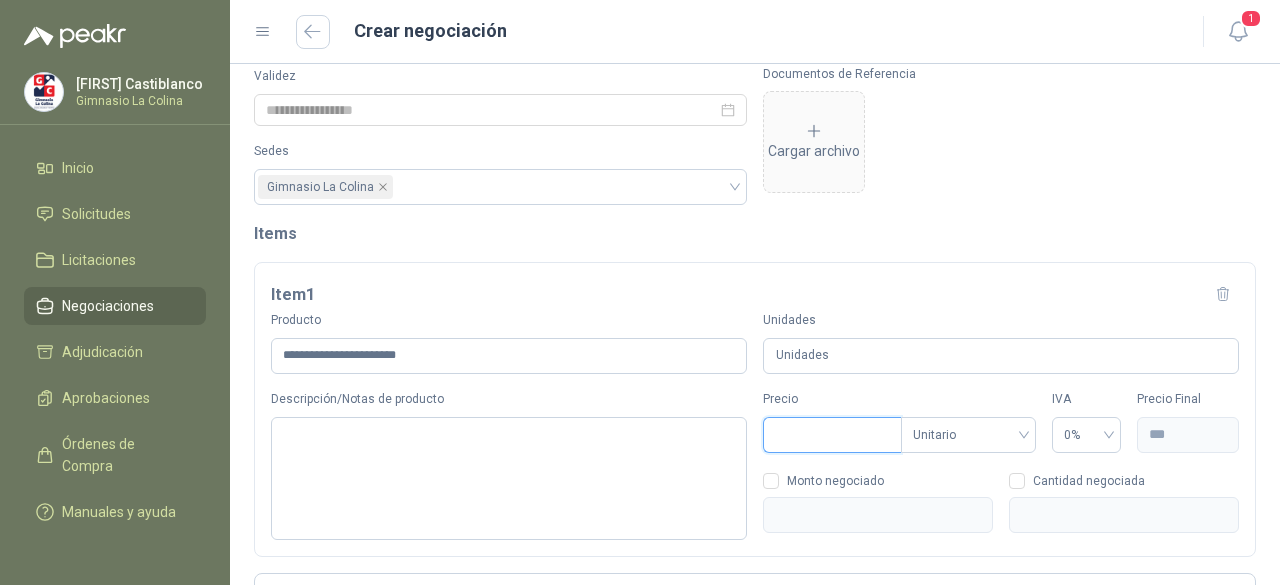 type on "***" 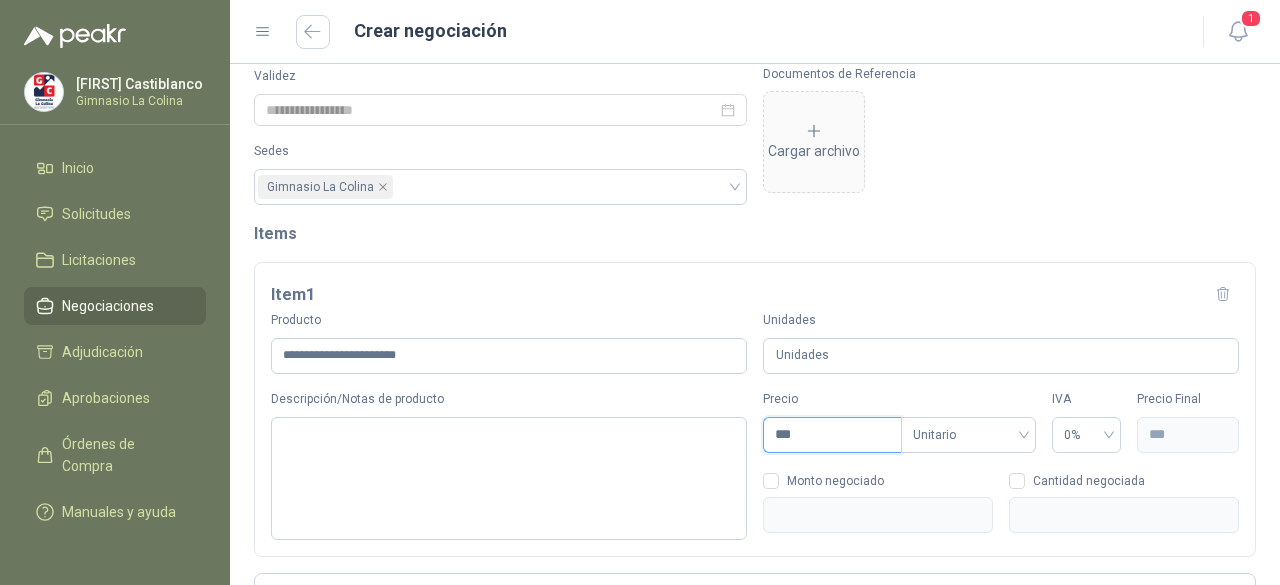 type on "****" 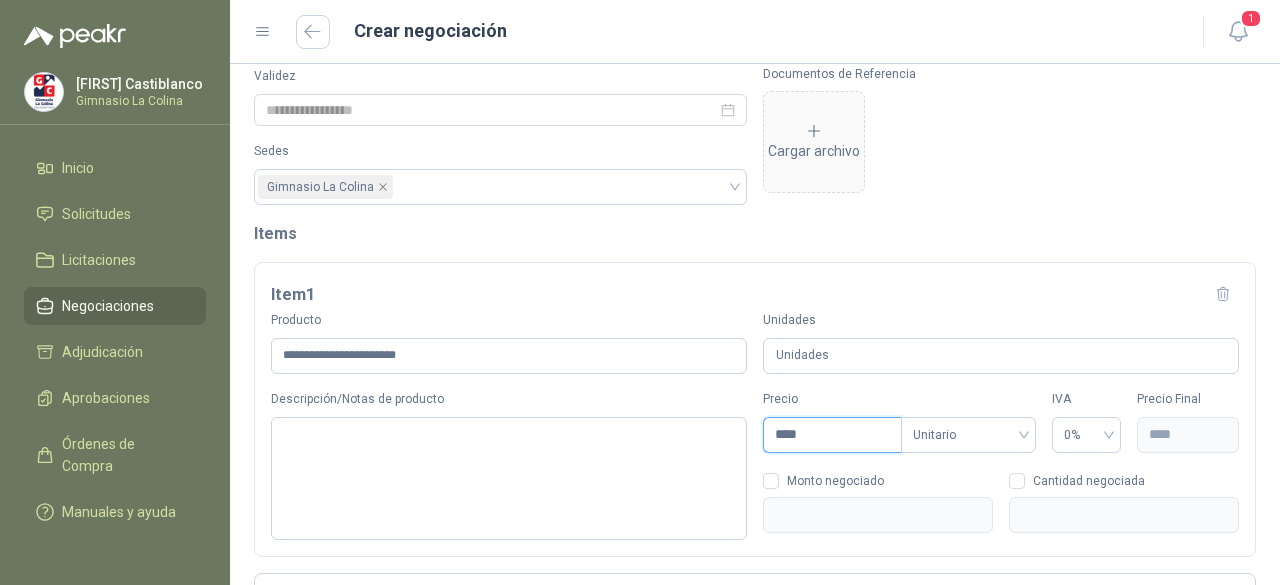 type on "*****" 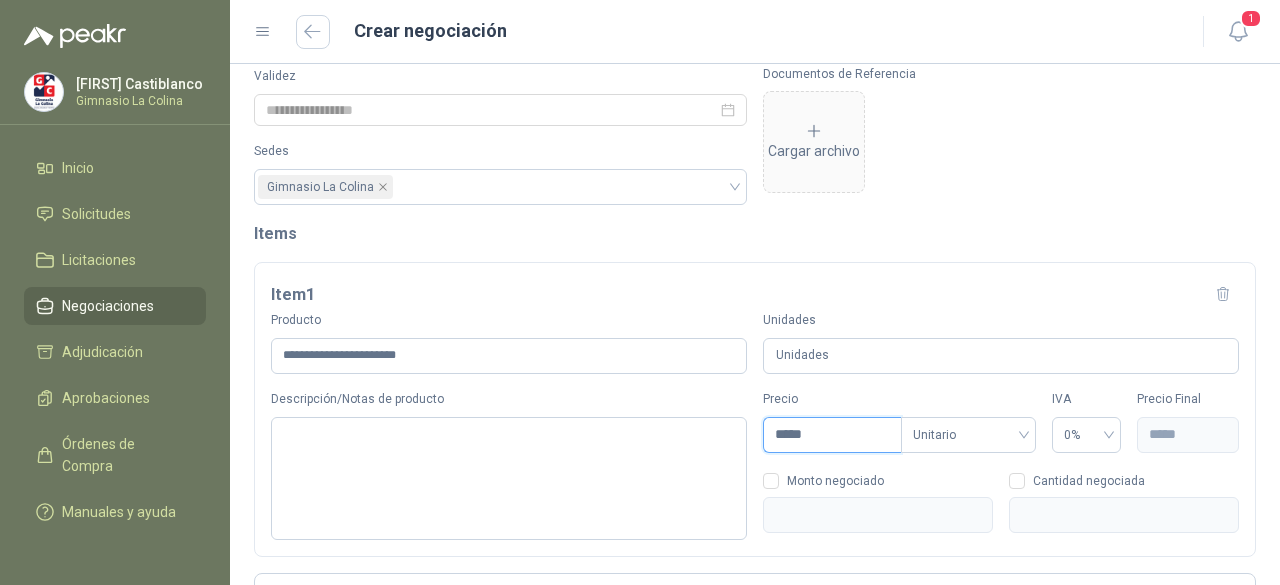 type on "*******" 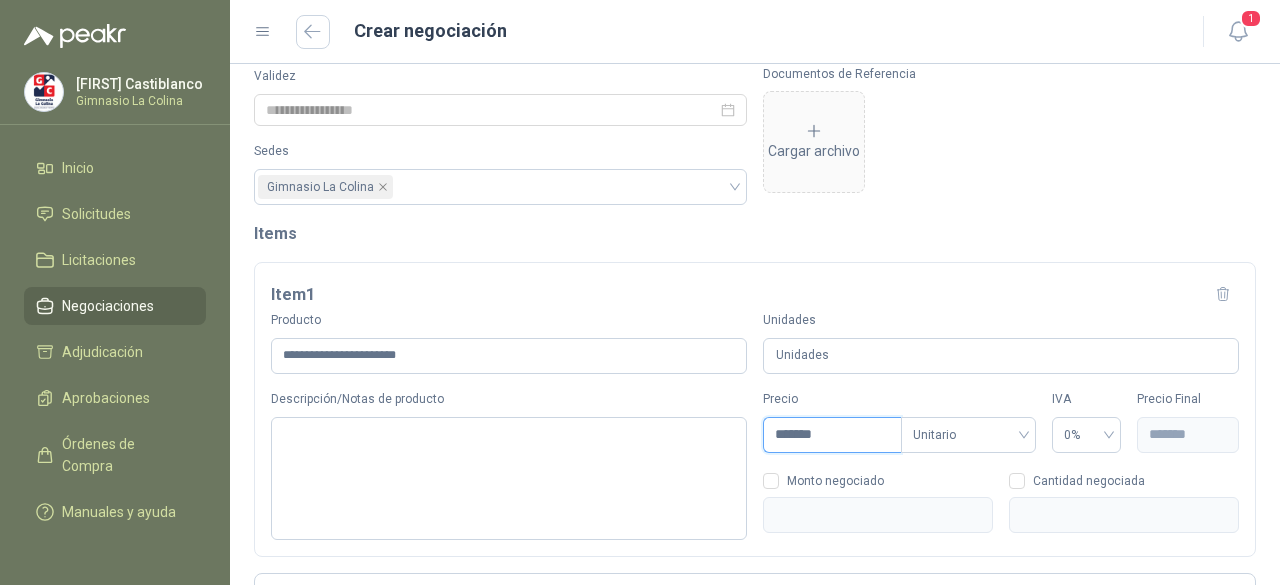 type on "********" 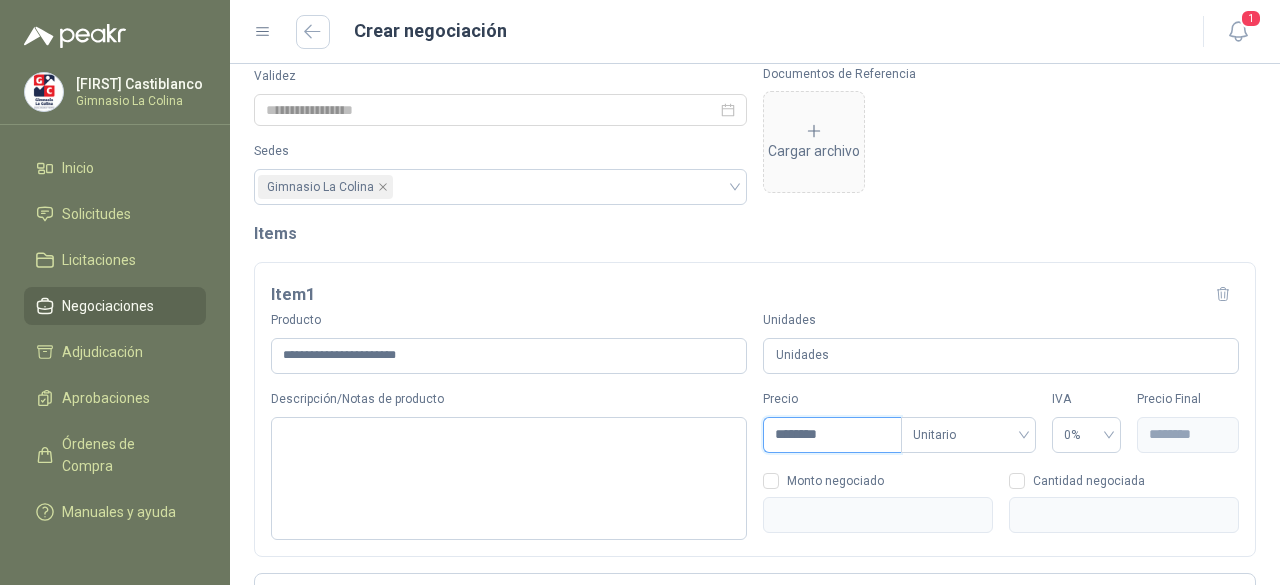 type on "*********" 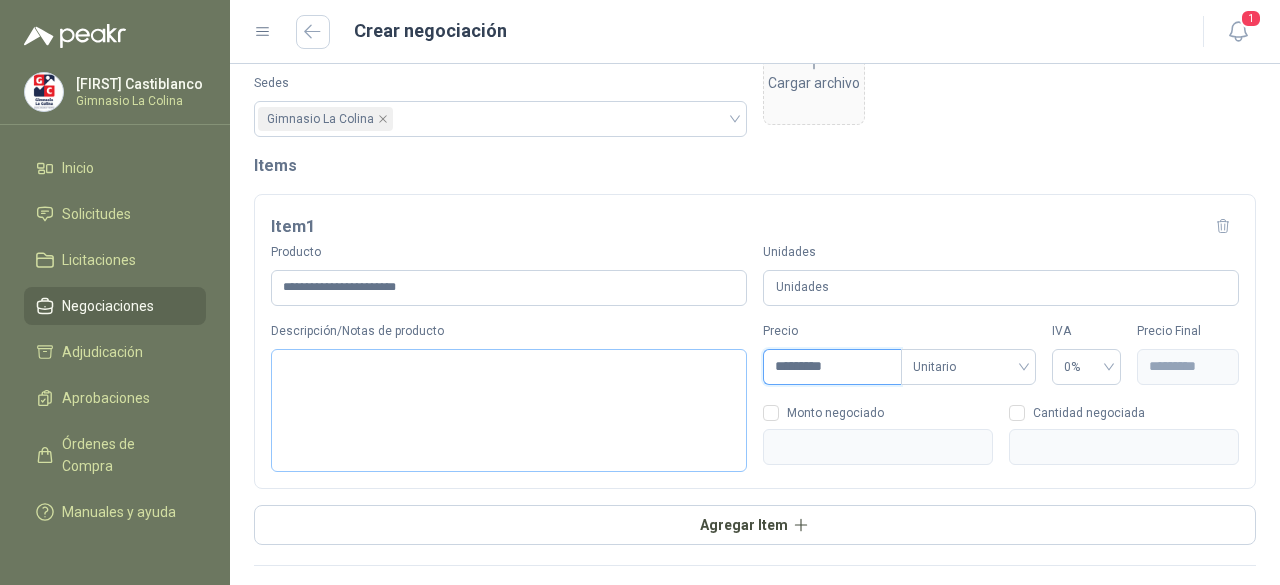 scroll, scrollTop: 200, scrollLeft: 0, axis: vertical 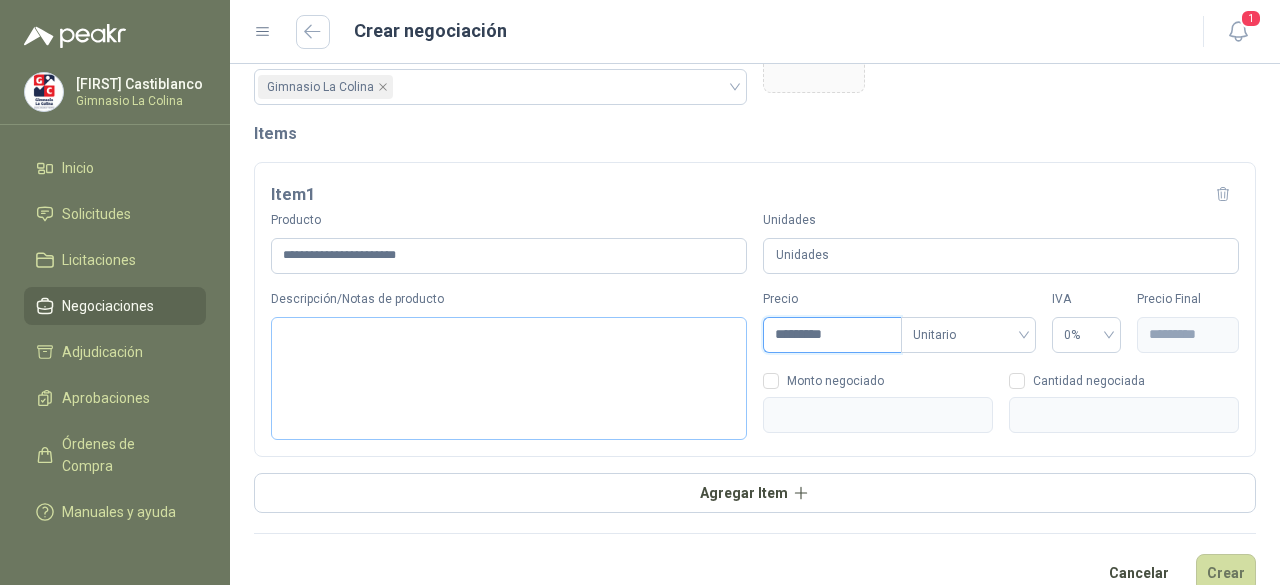 type on "*********" 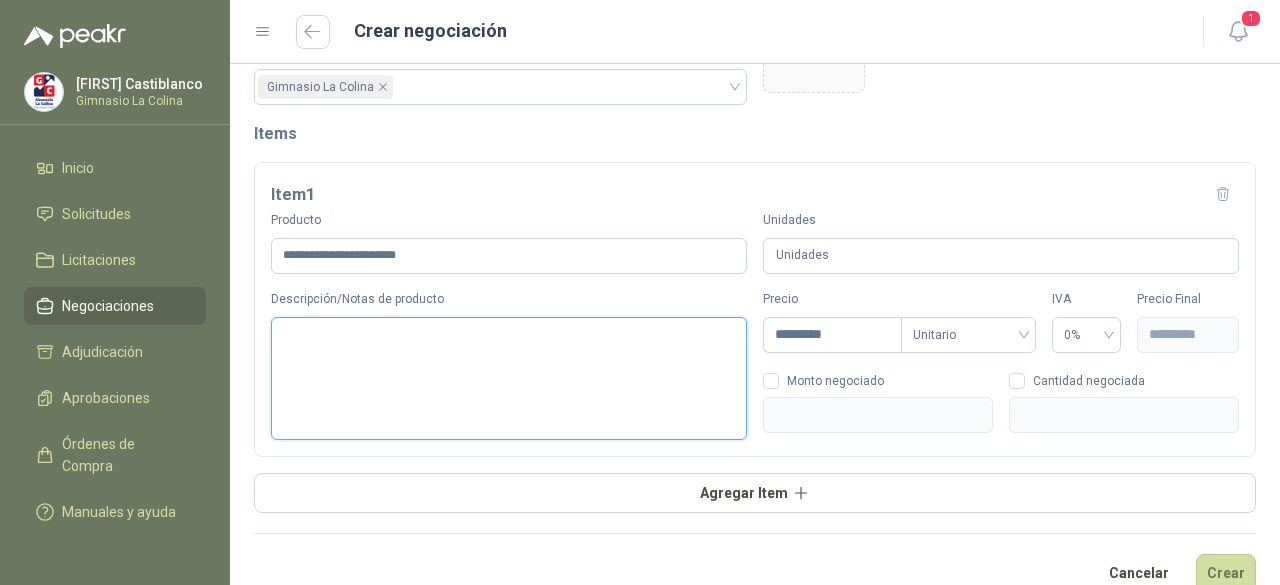 click on "Descripción/Notas de producto" at bounding box center [509, 378] 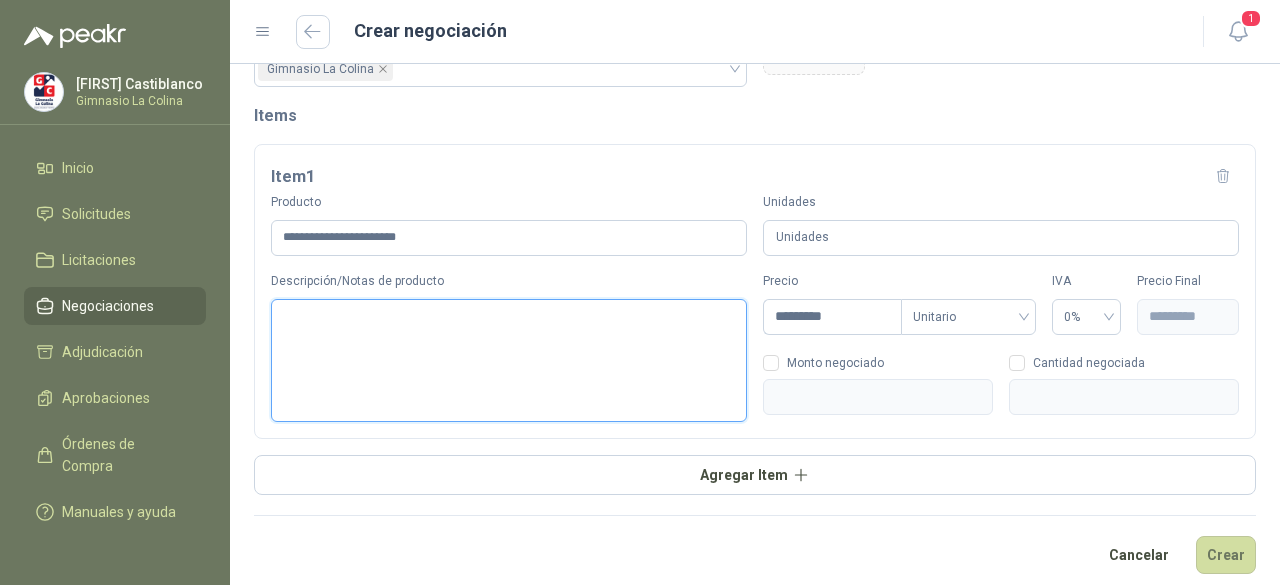 scroll, scrollTop: 228, scrollLeft: 0, axis: vertical 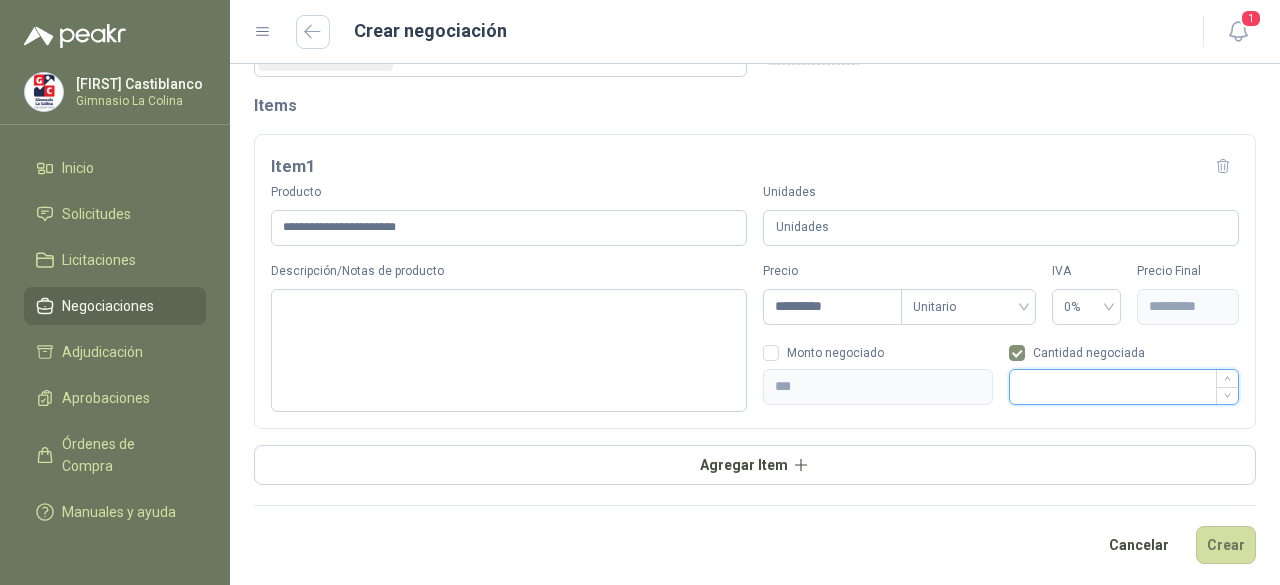 click at bounding box center [1124, 387] 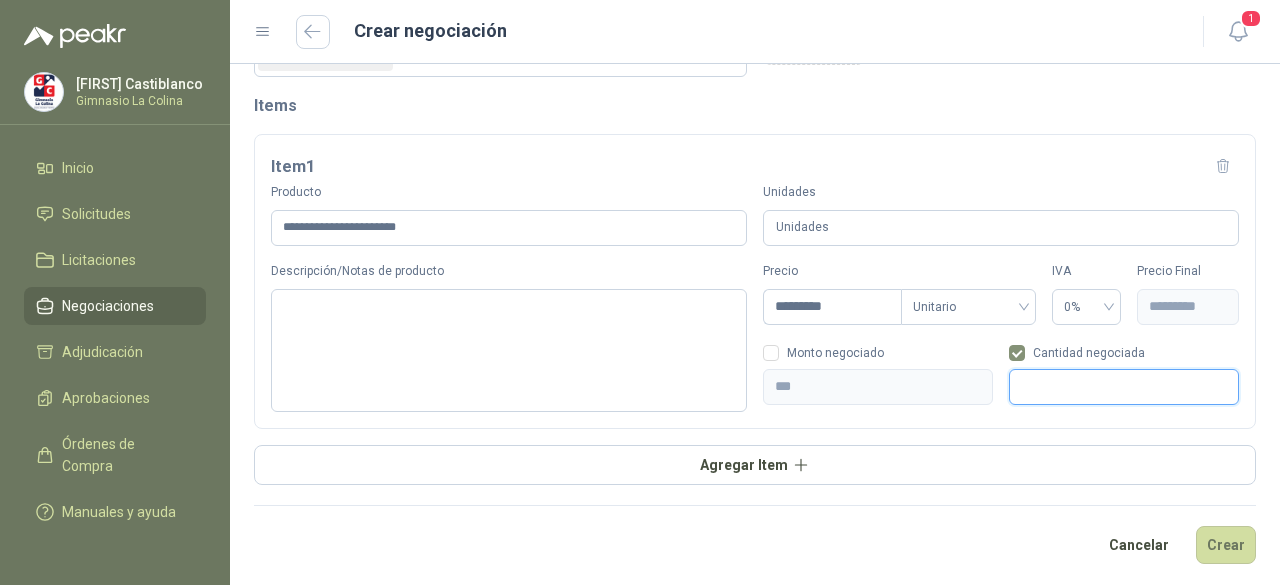 type on "*********" 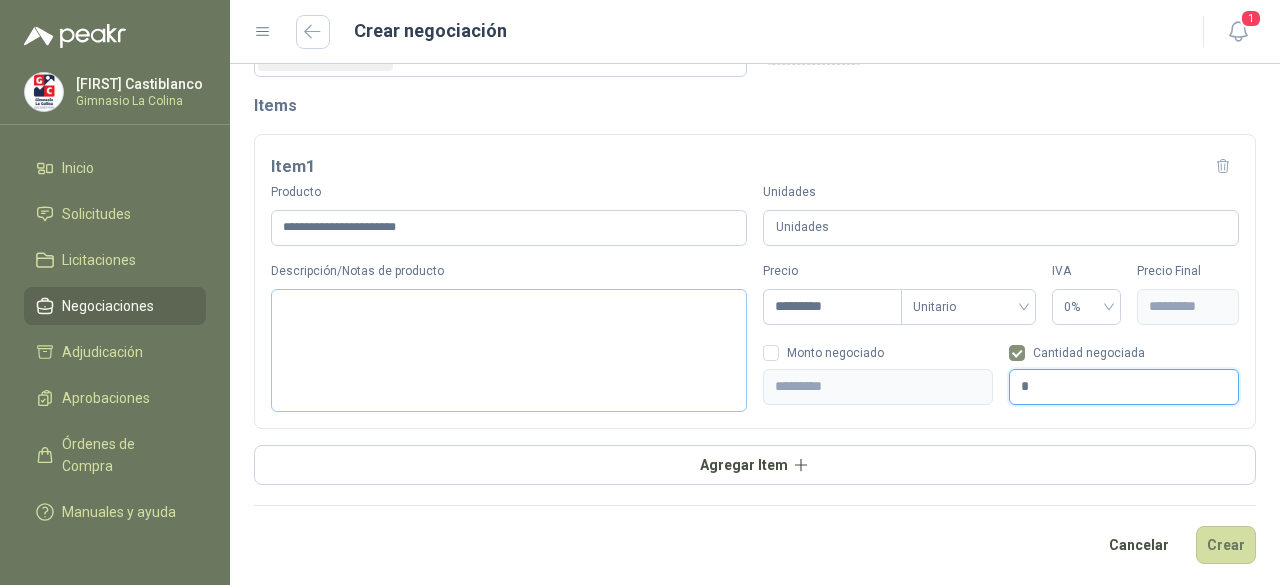 type on "*" 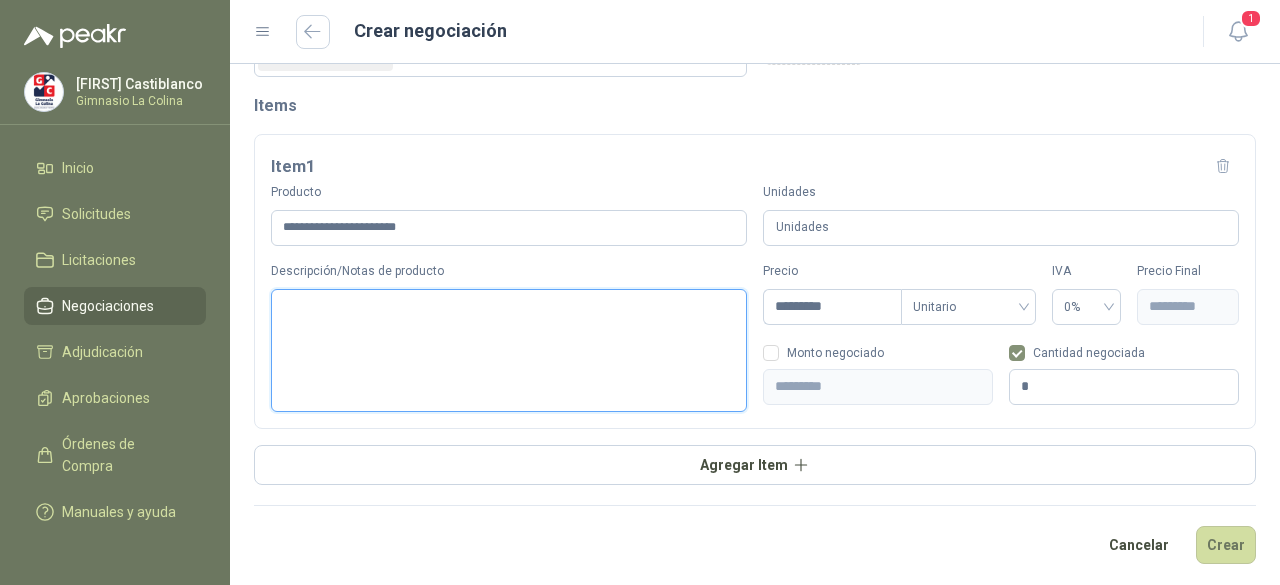 click on "Descripción/Notas de producto" at bounding box center (509, 350) 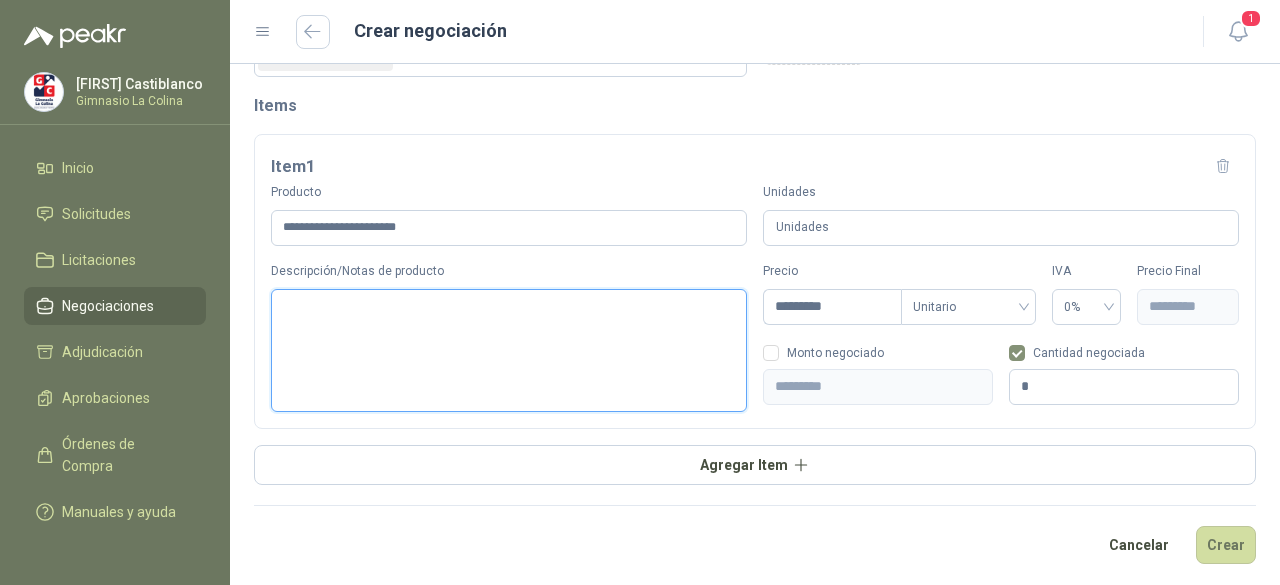 type 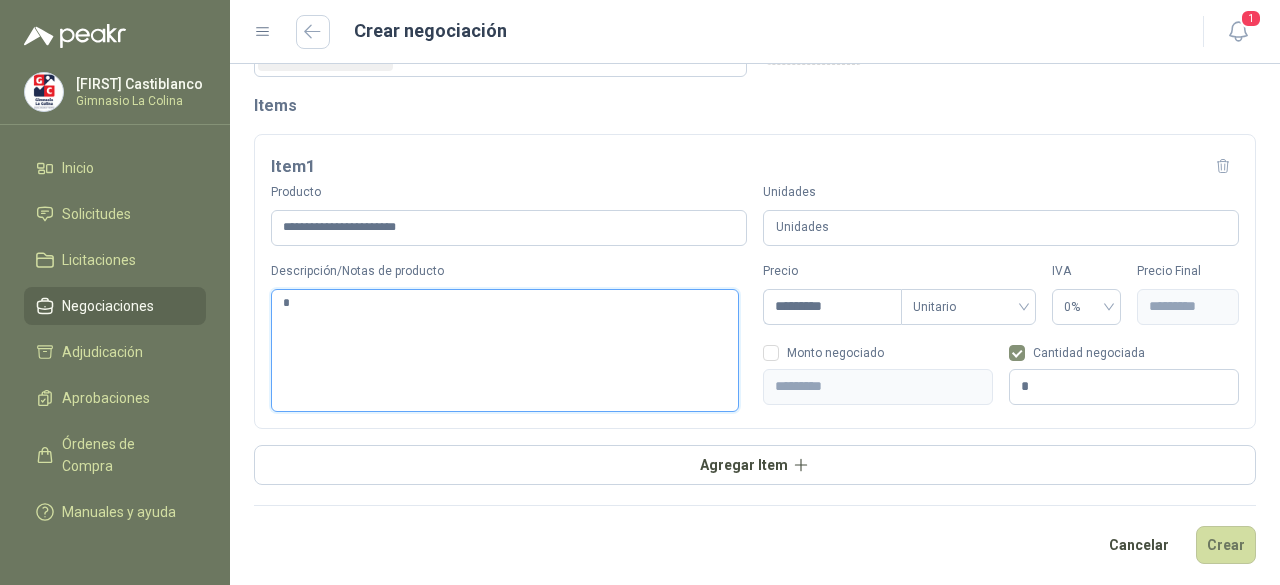 type 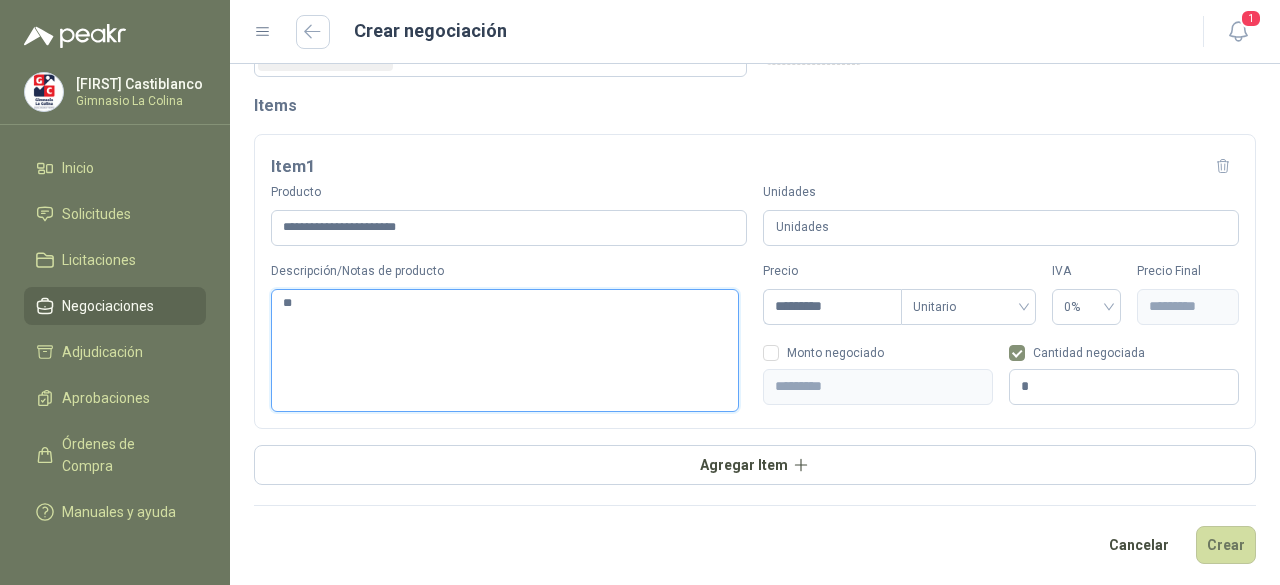 type 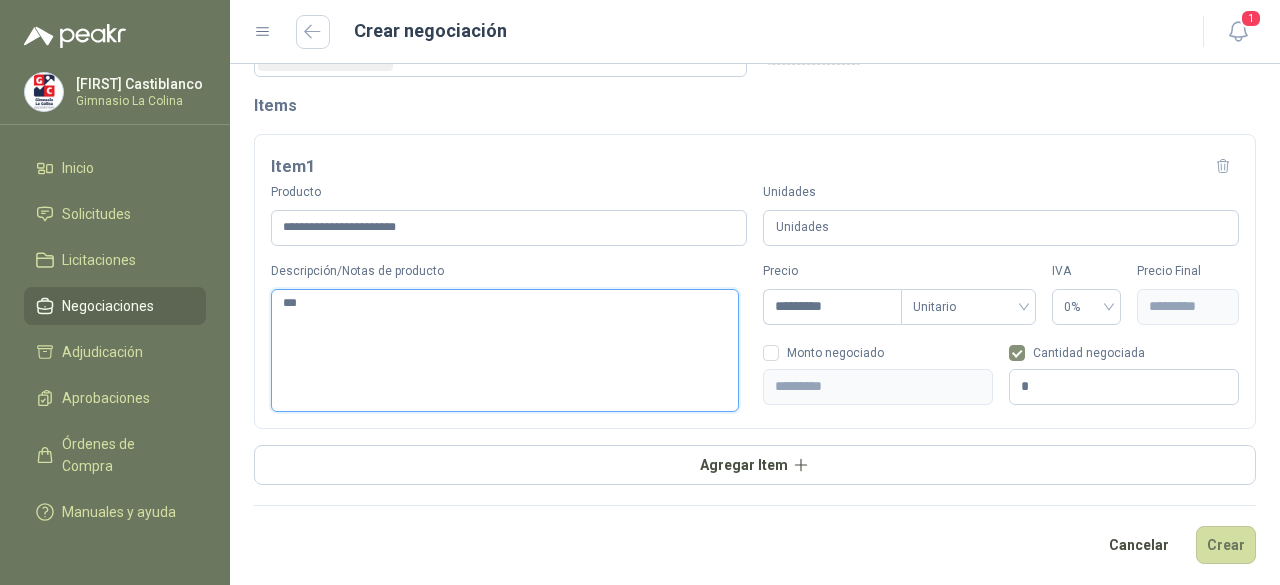 type 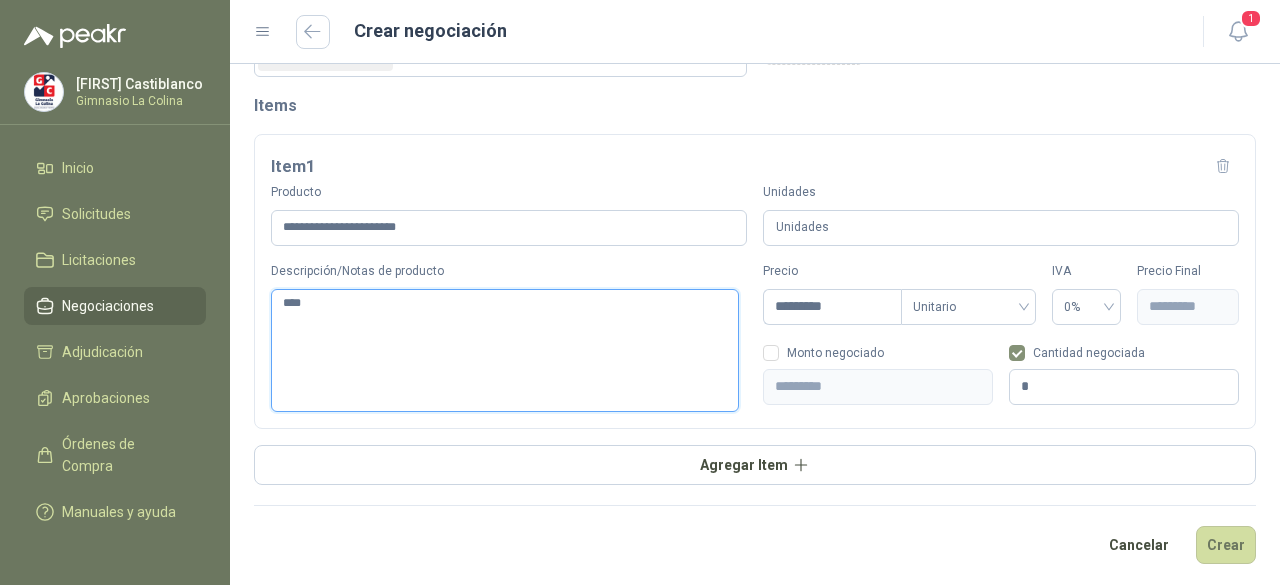 type 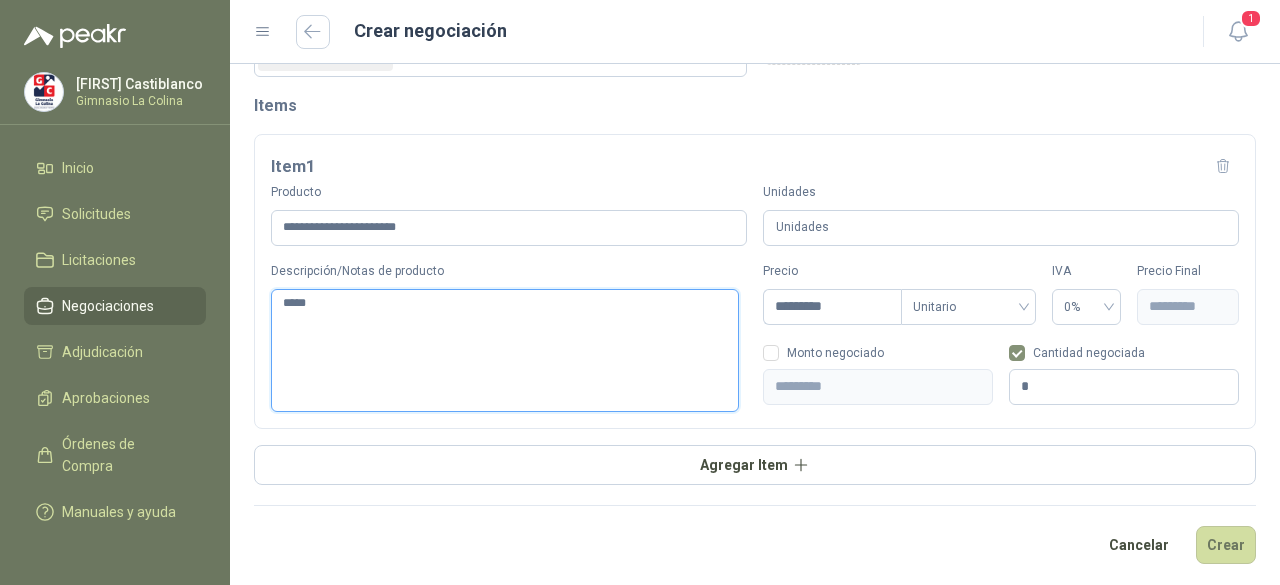 type 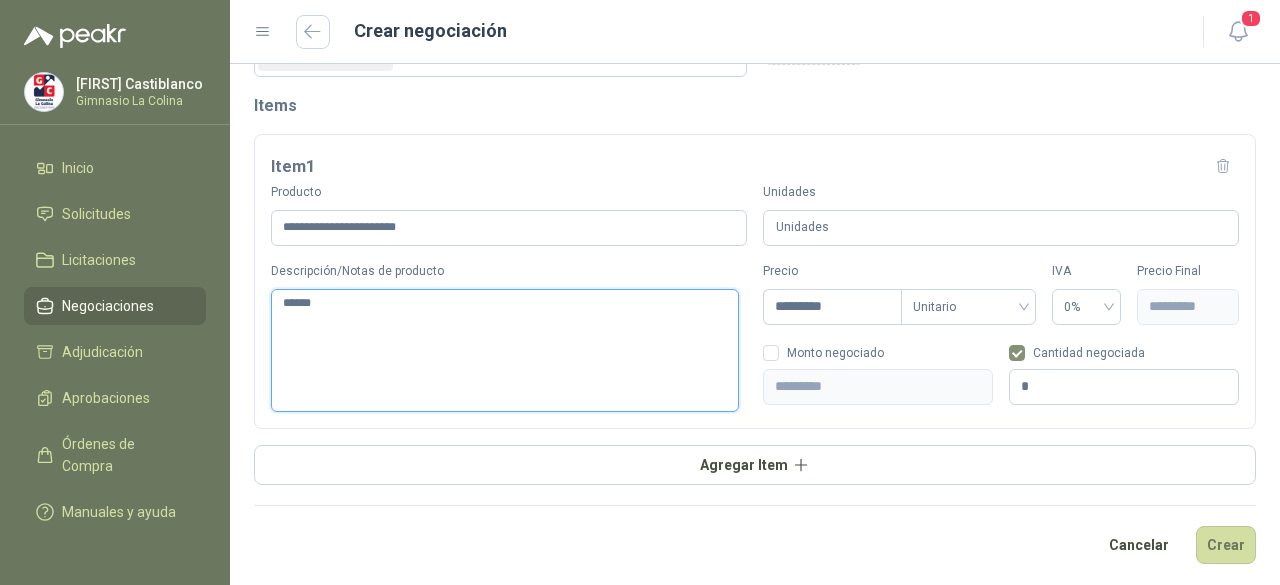 type 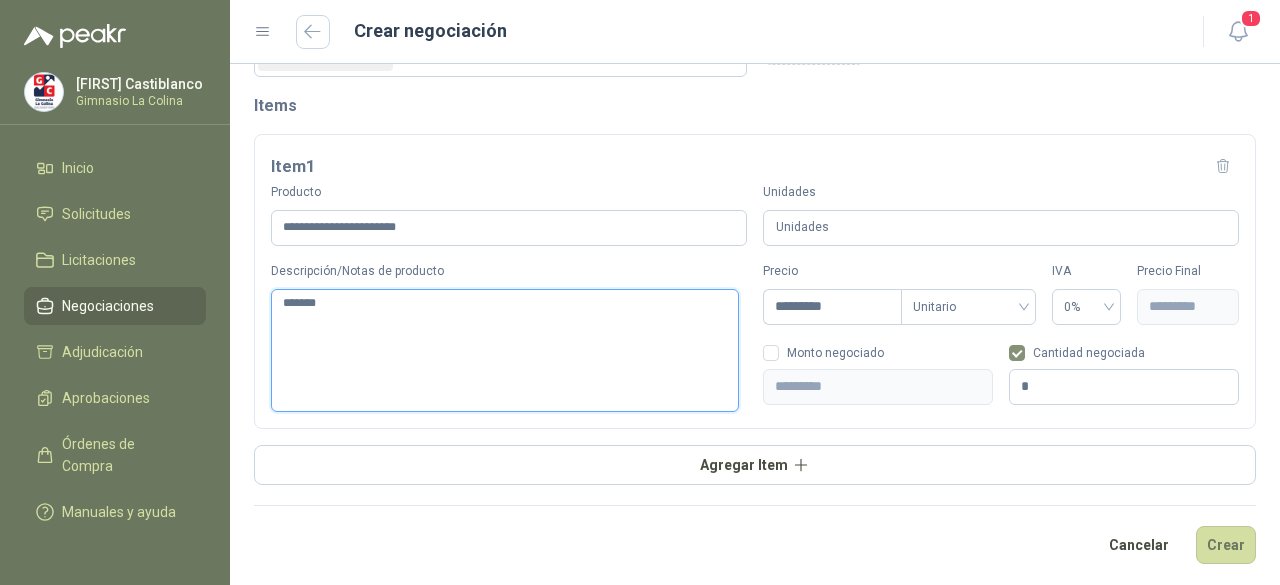 type 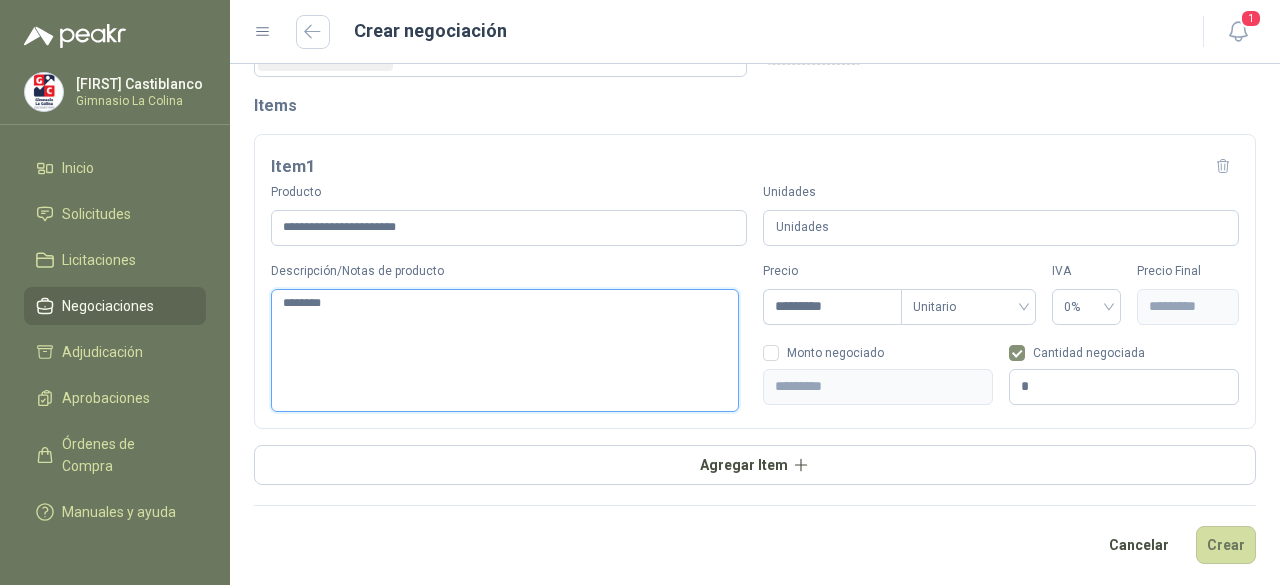 type 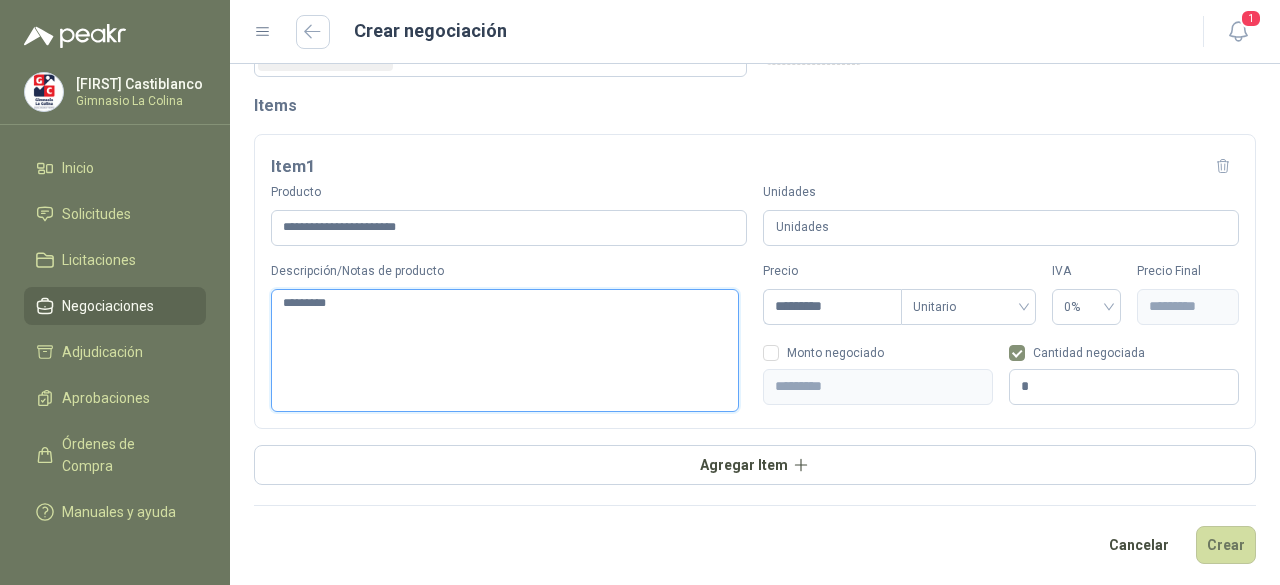 type 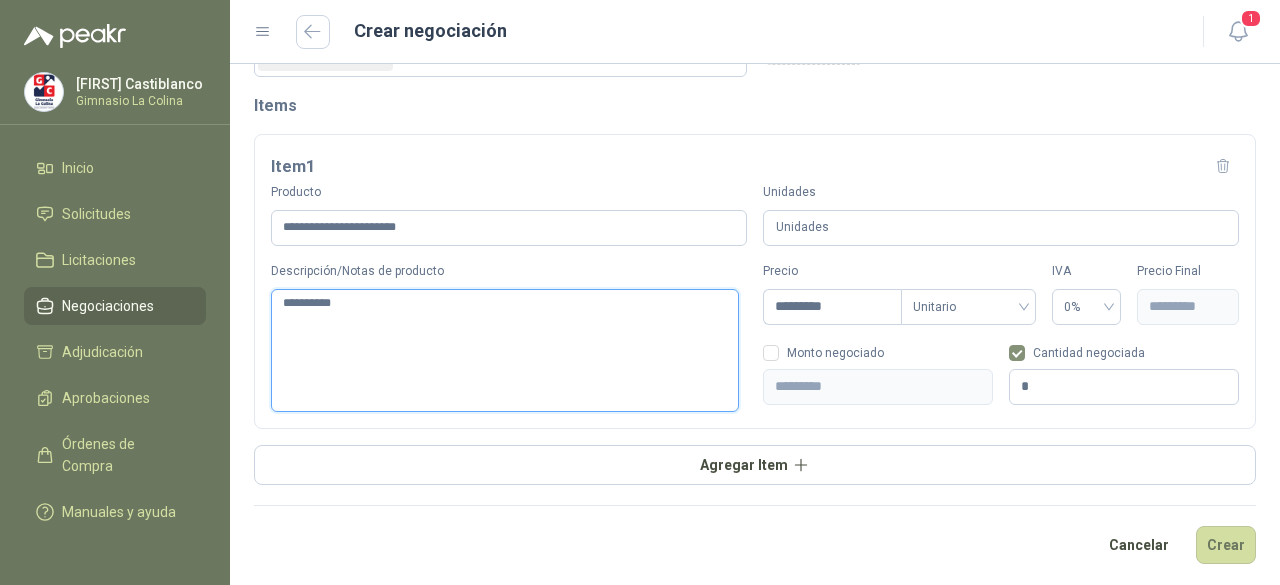 type 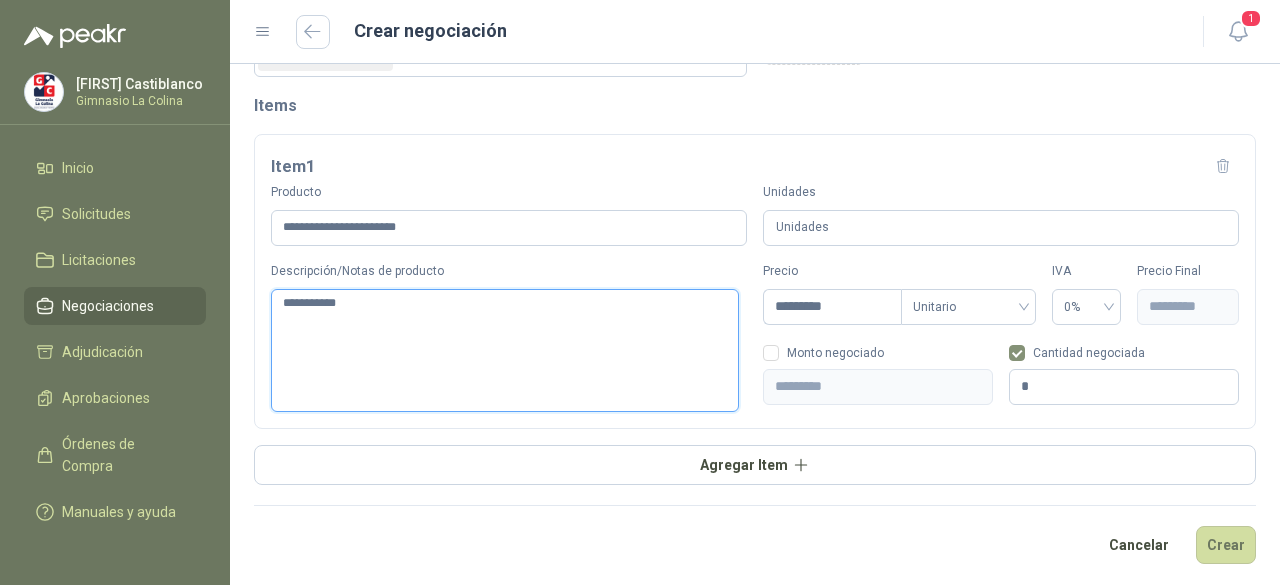 type 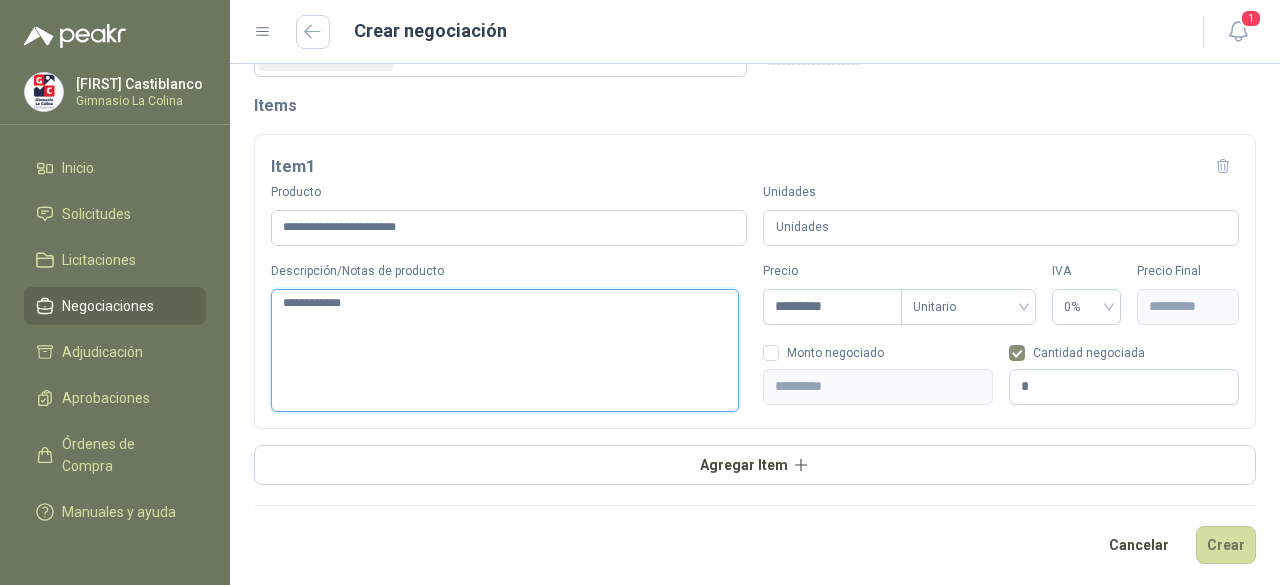 type 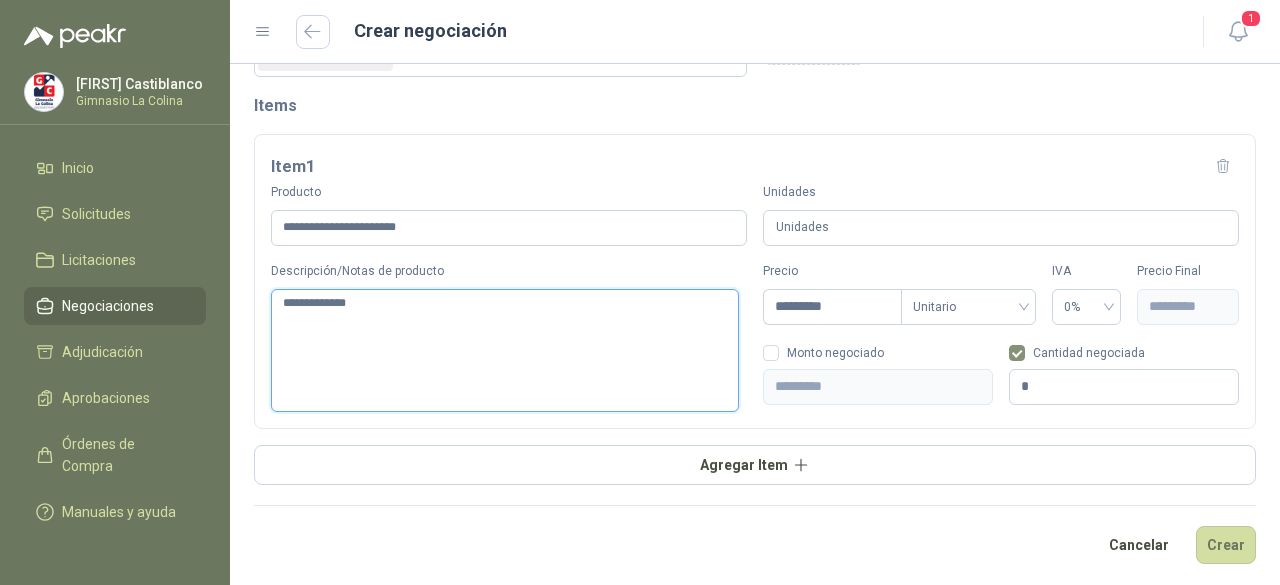 type 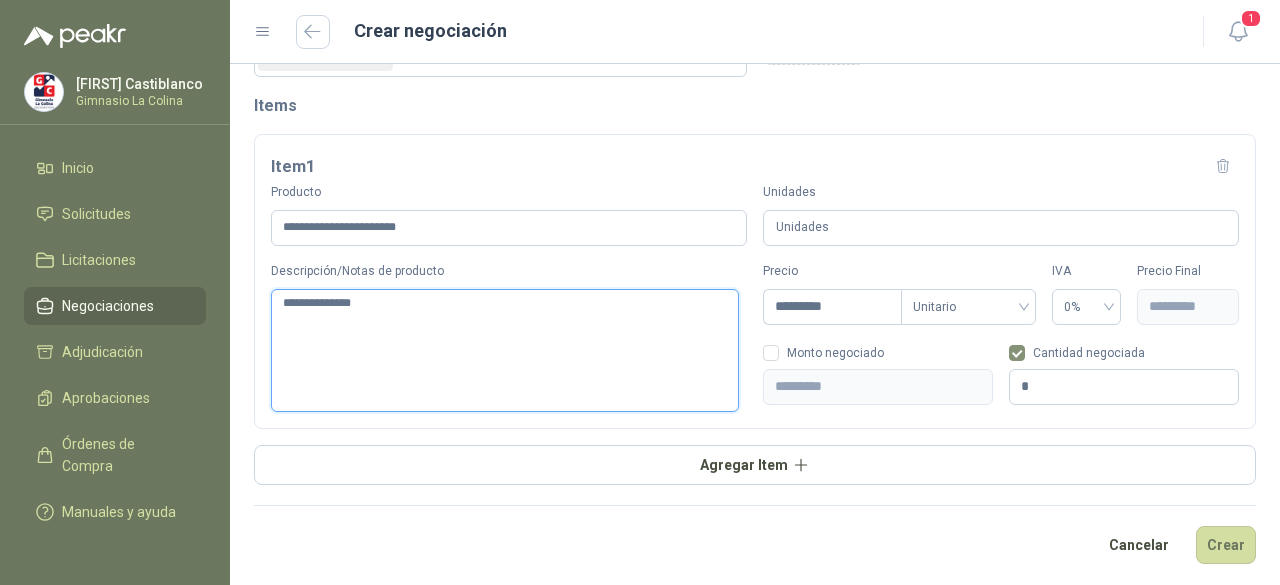 type 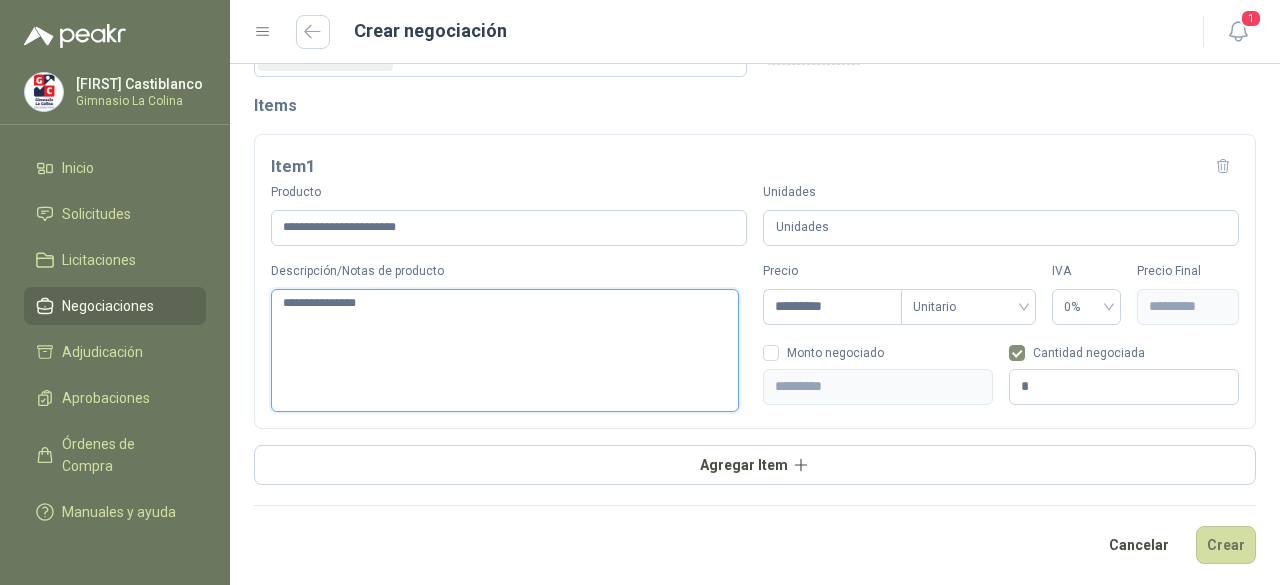 type 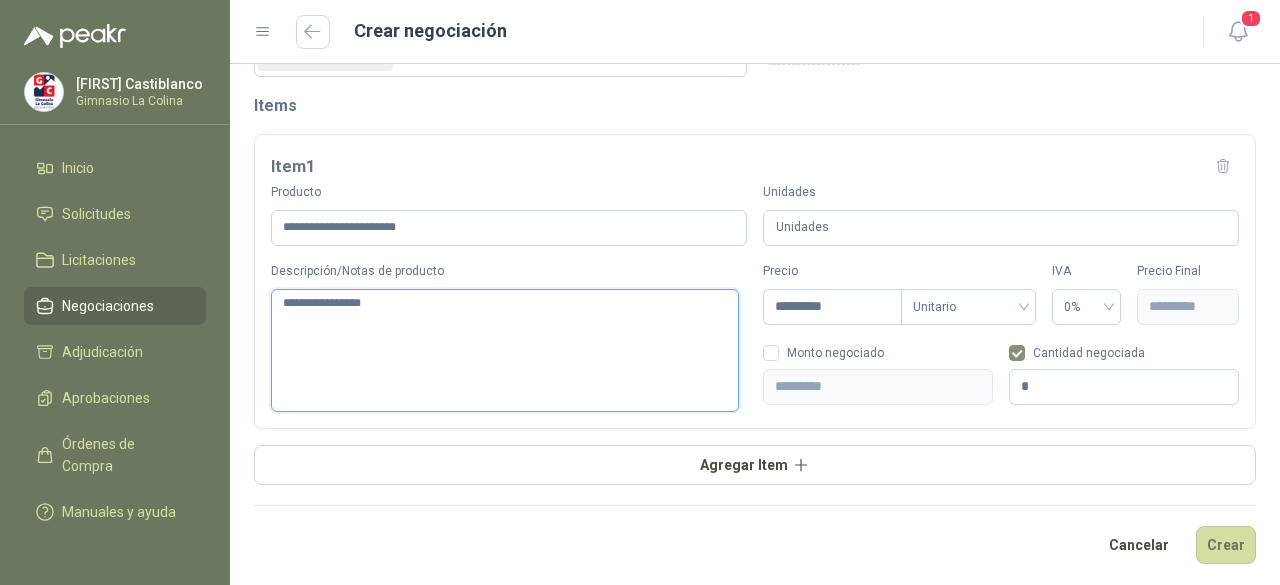 type 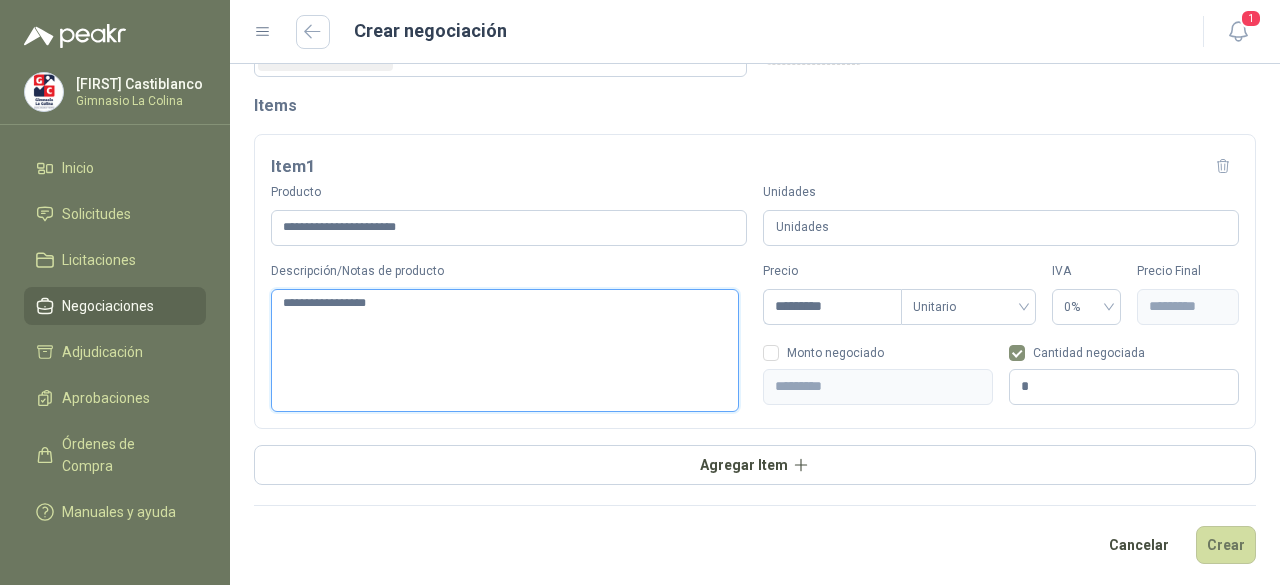 type 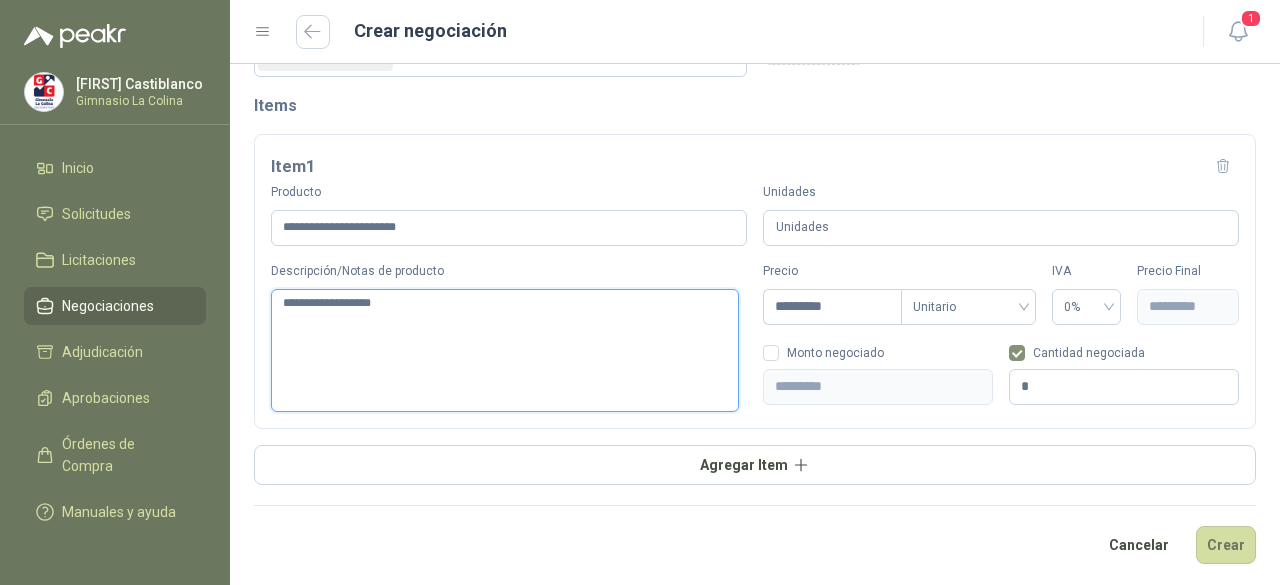 type 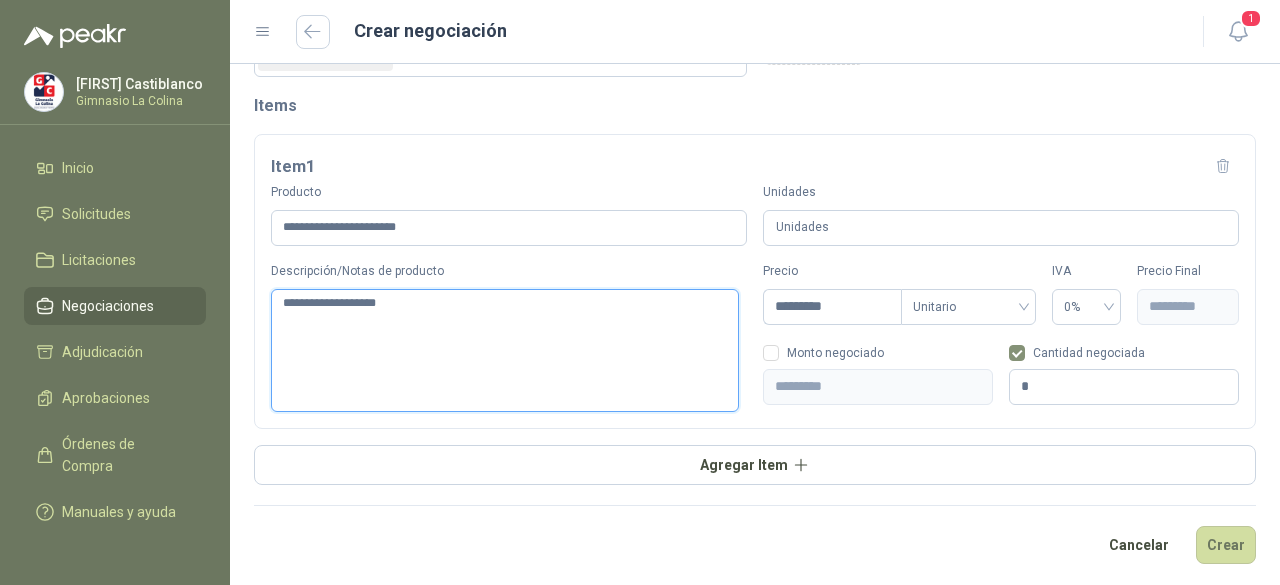 type 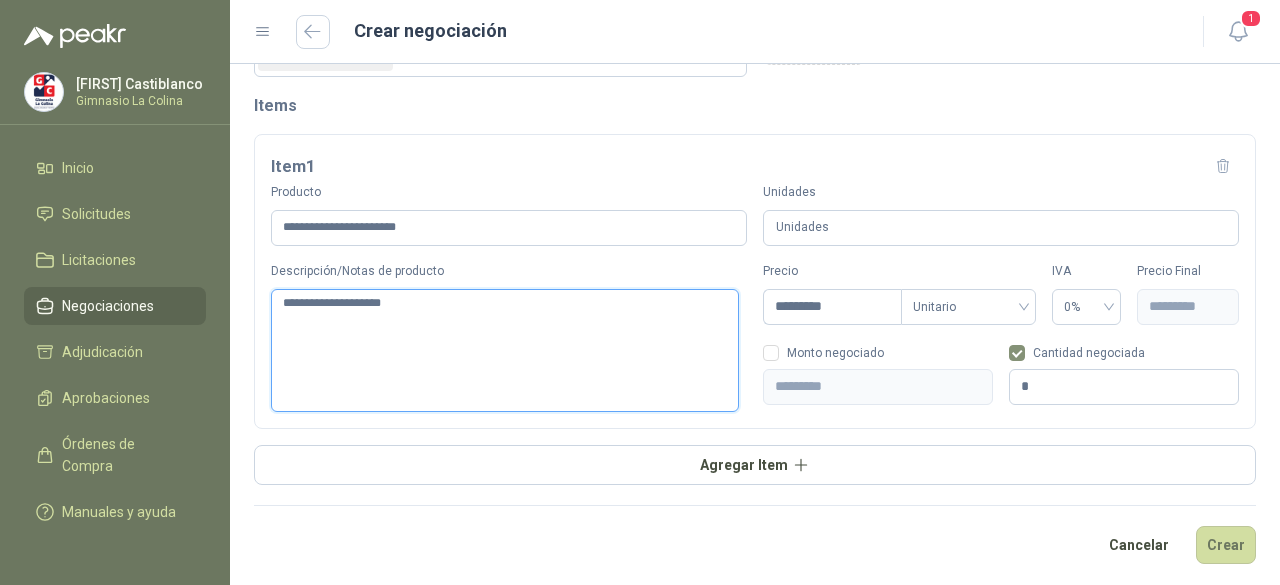 type 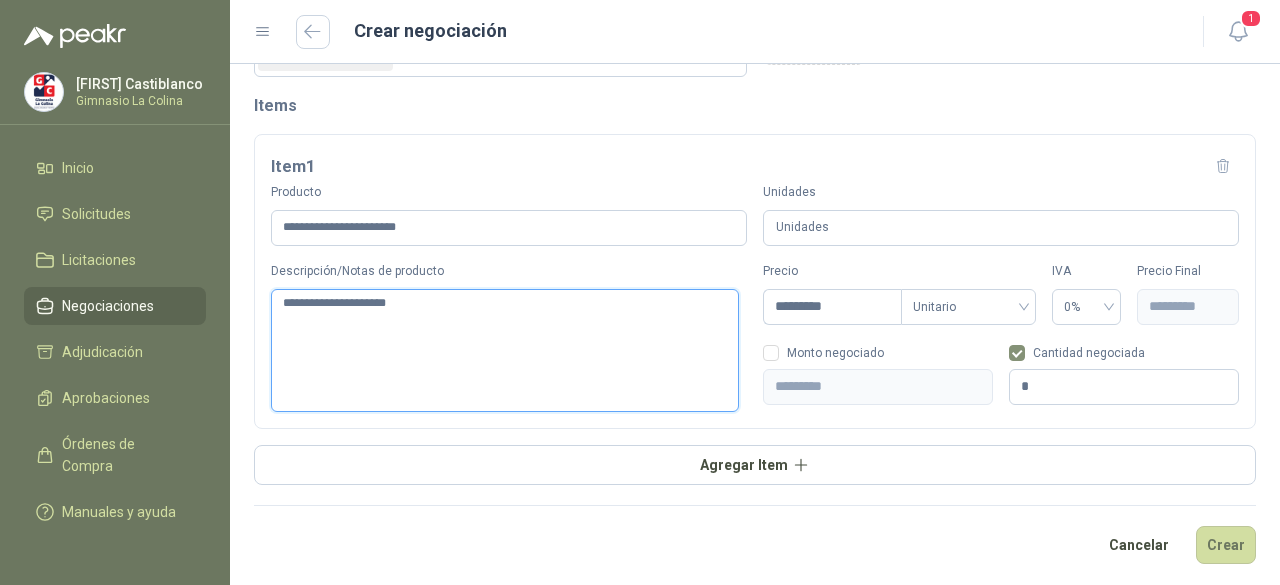 type 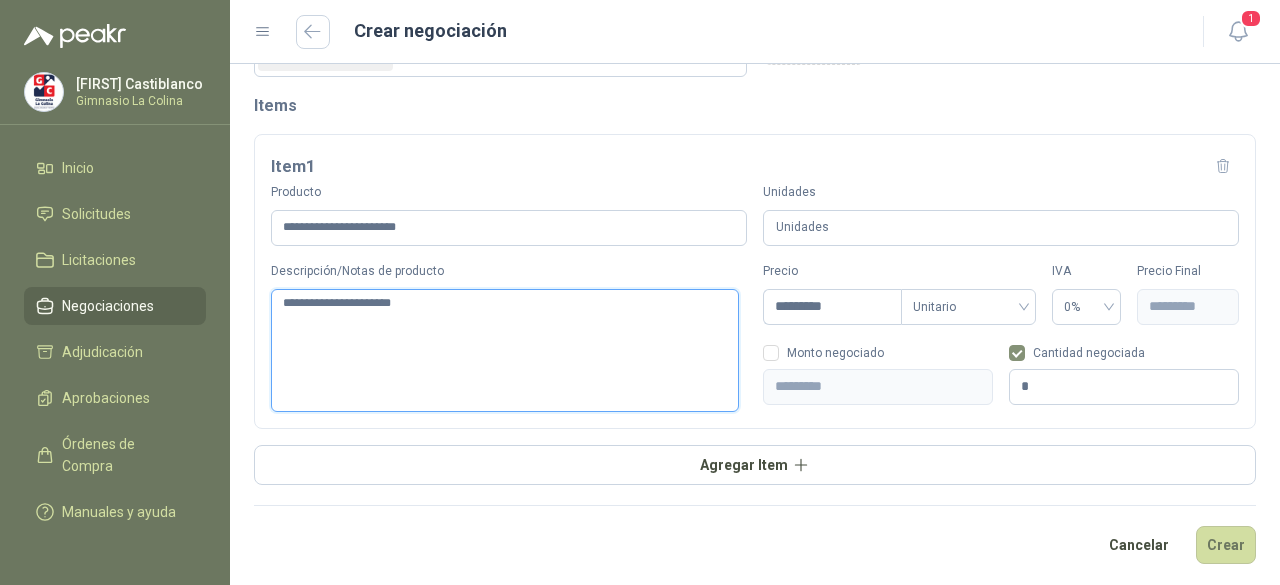 type 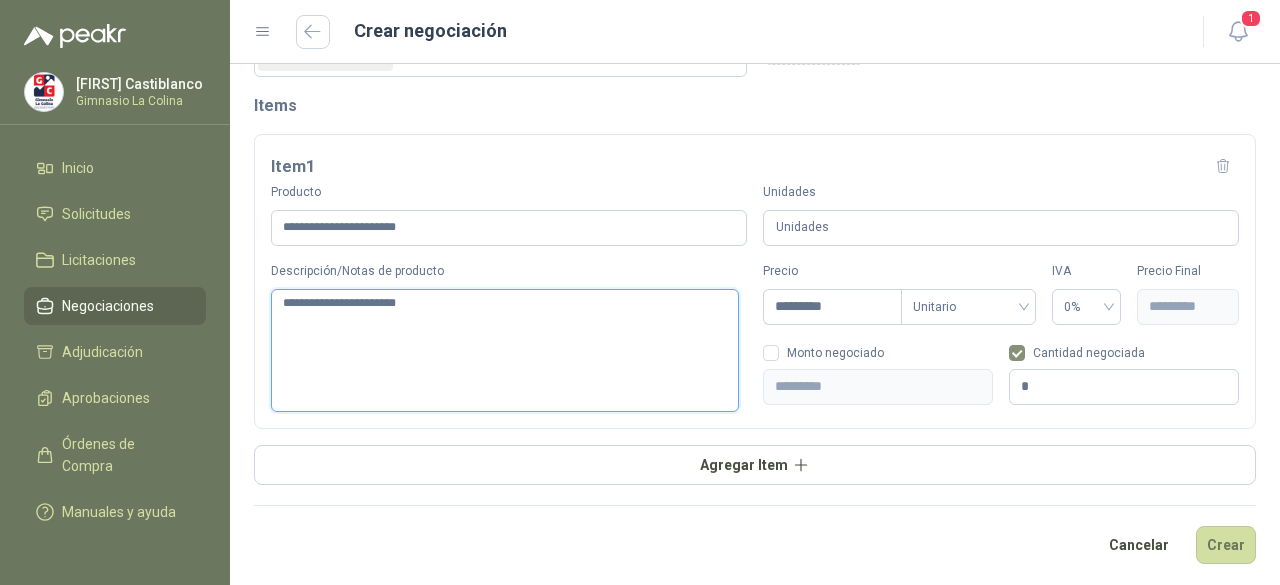 type 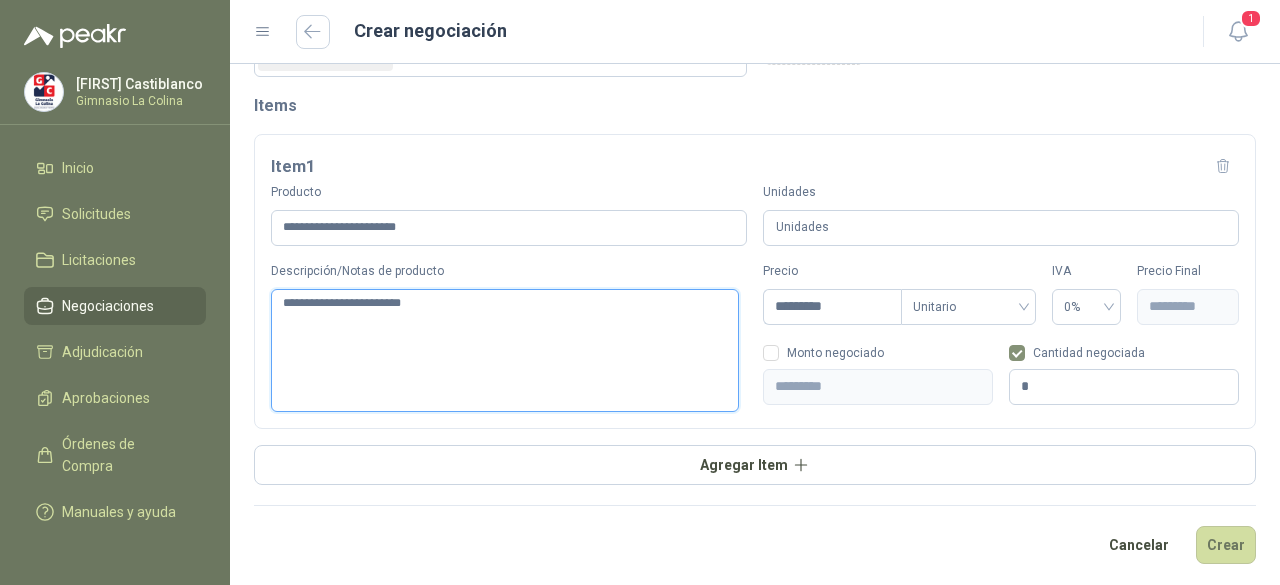 type 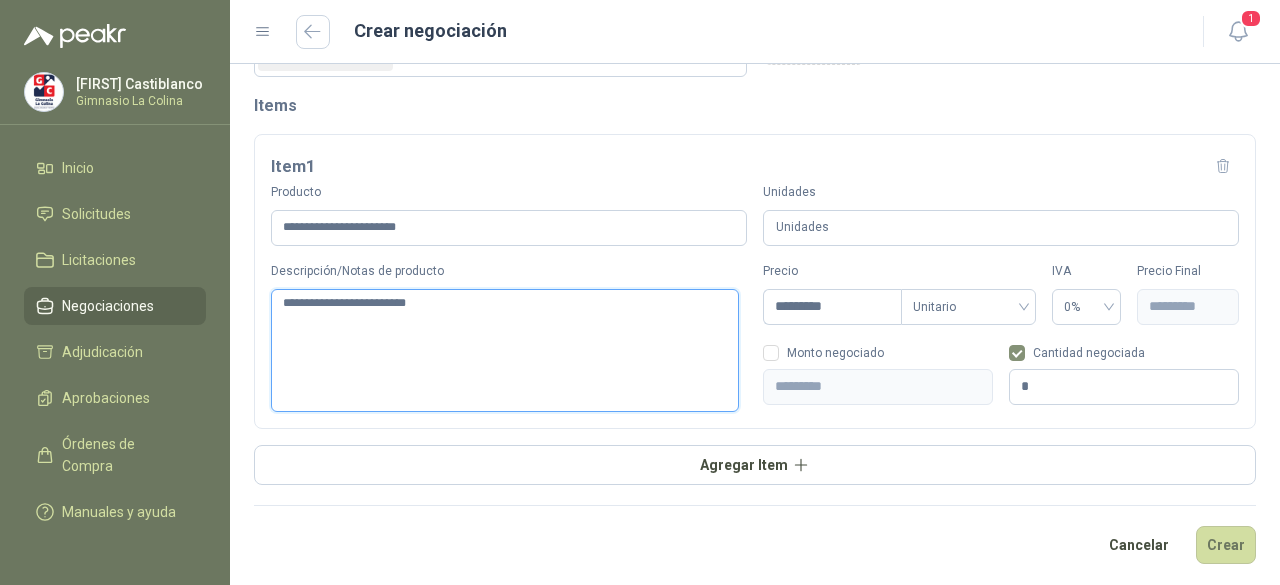 type 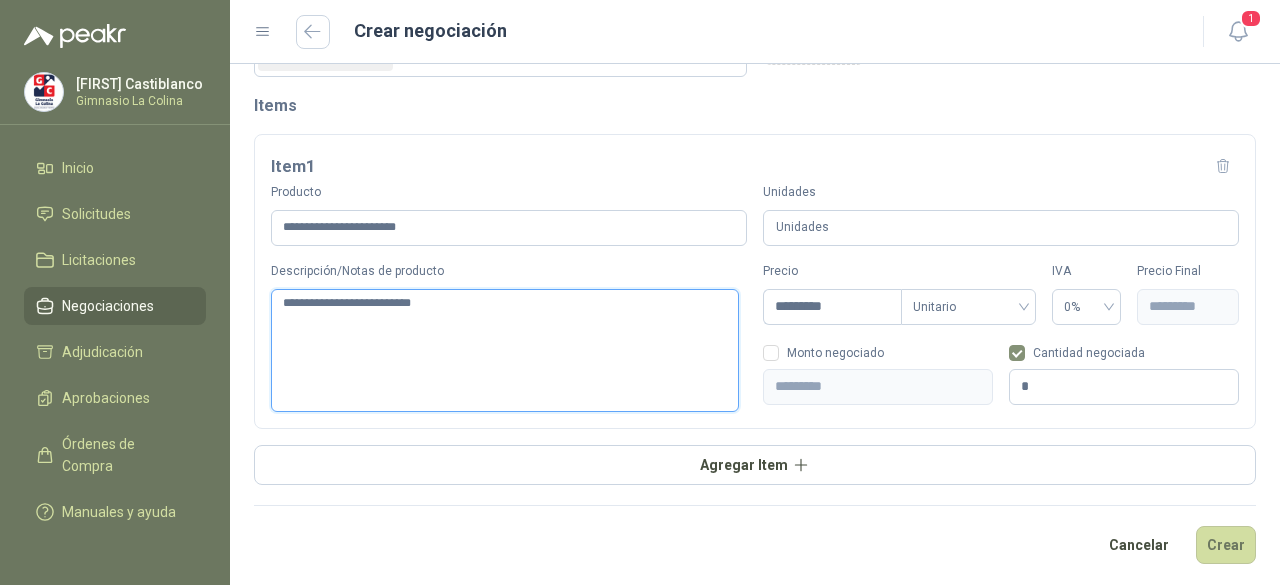 type 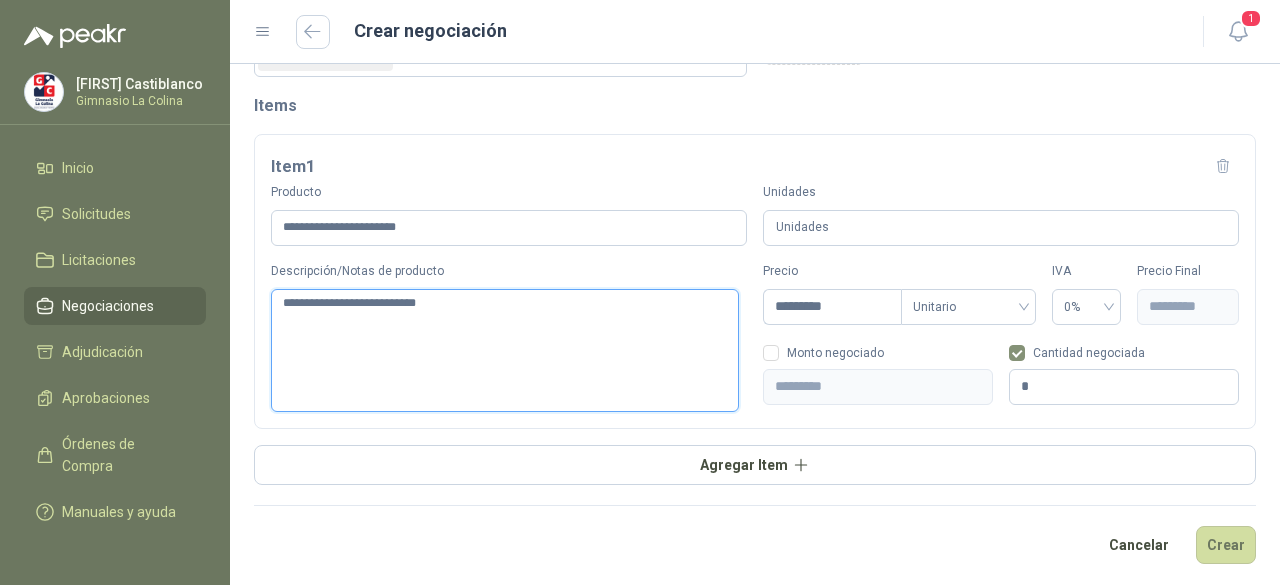 type 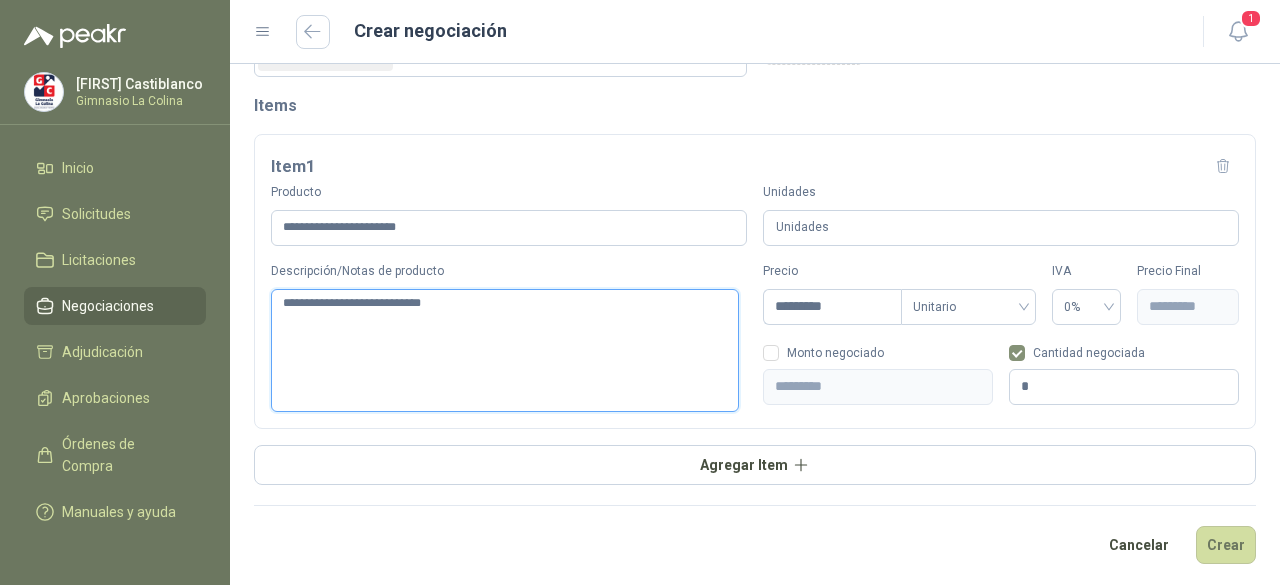 type 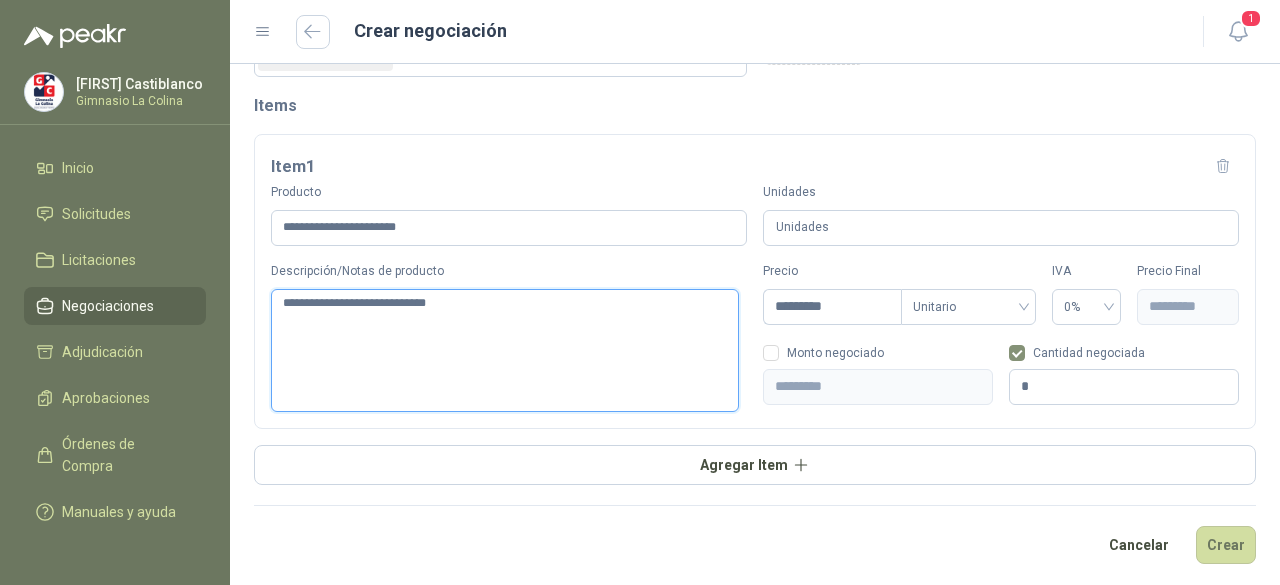type 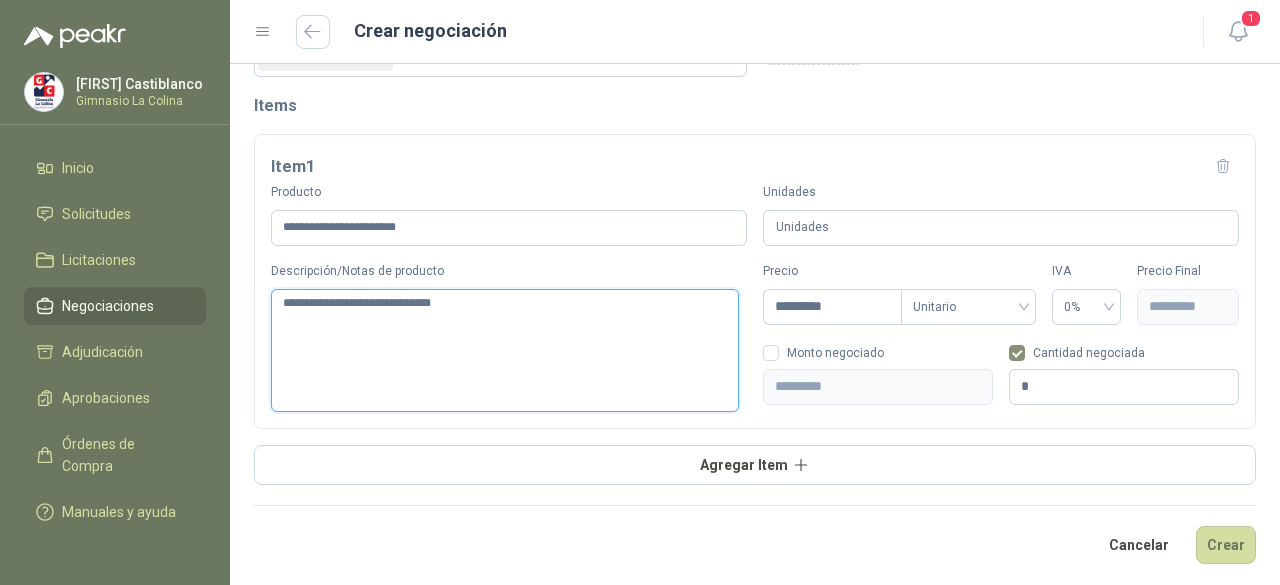 type 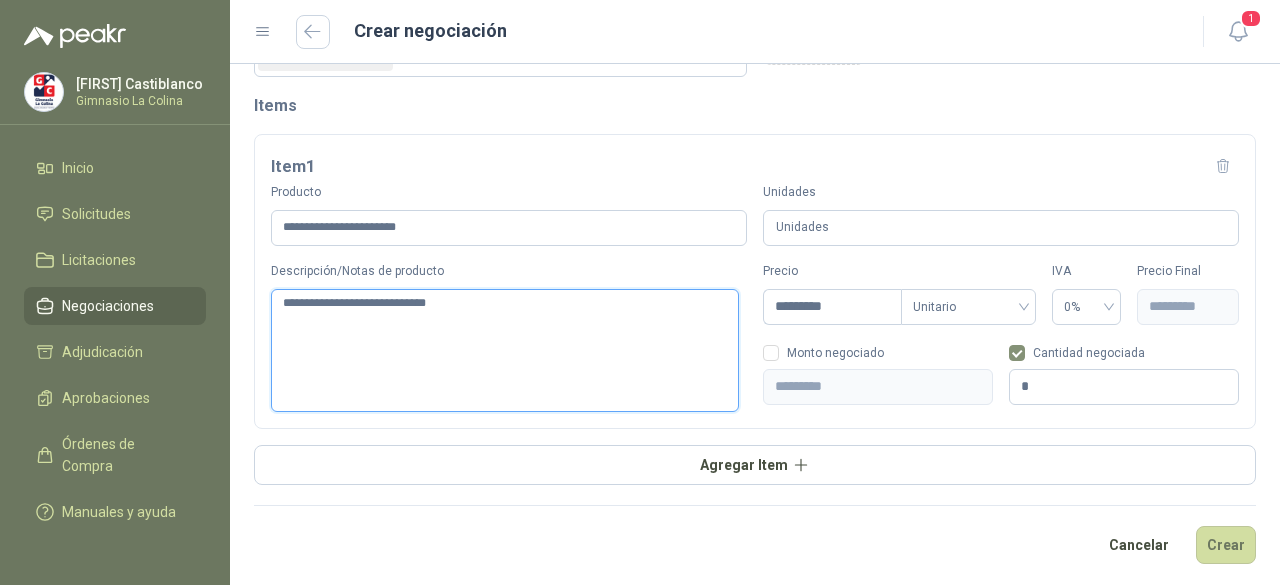 type 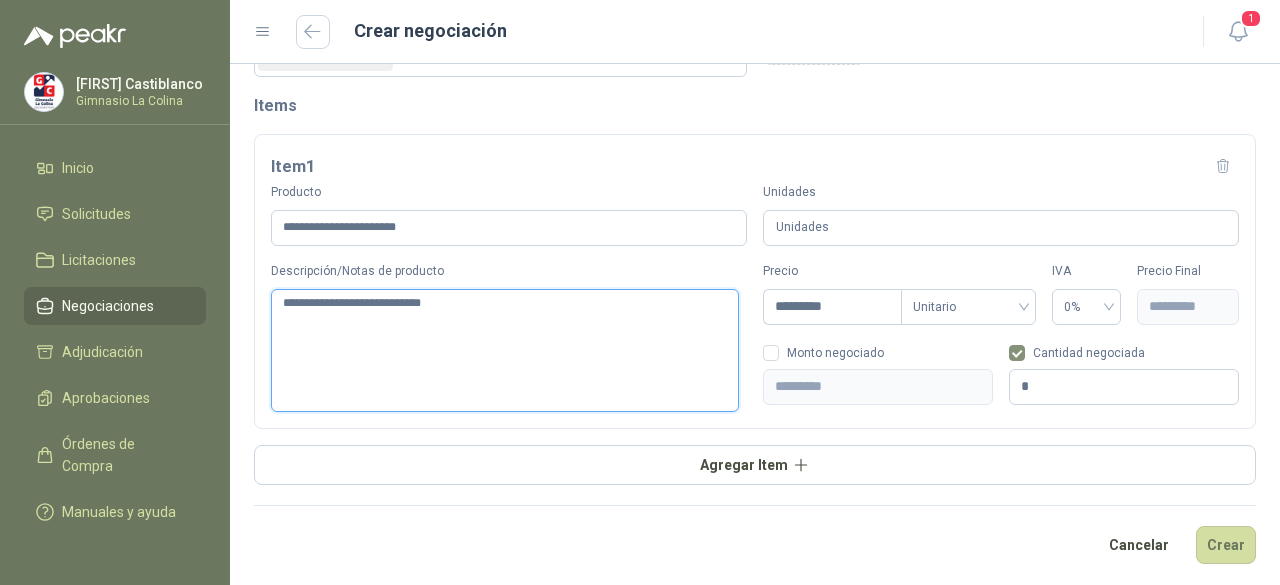type 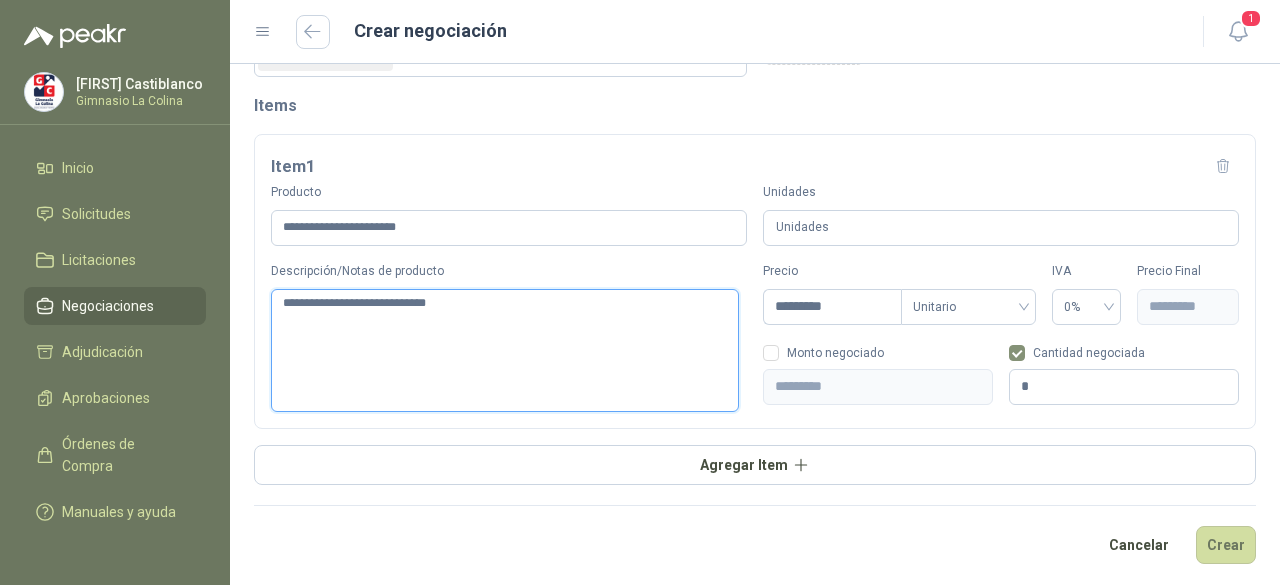 type 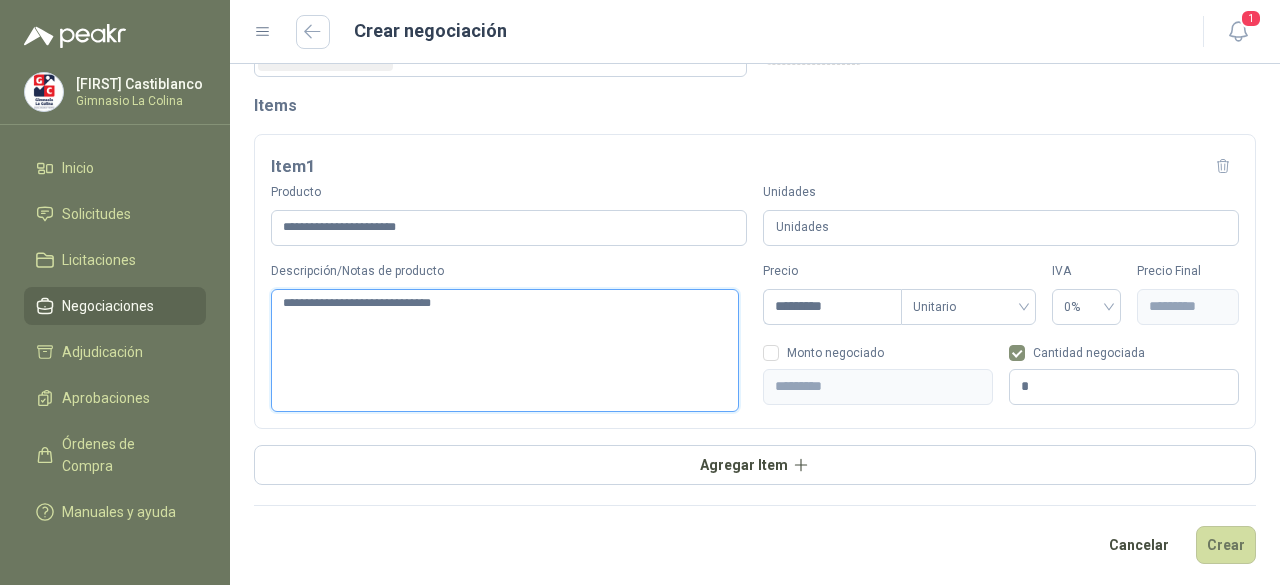 type 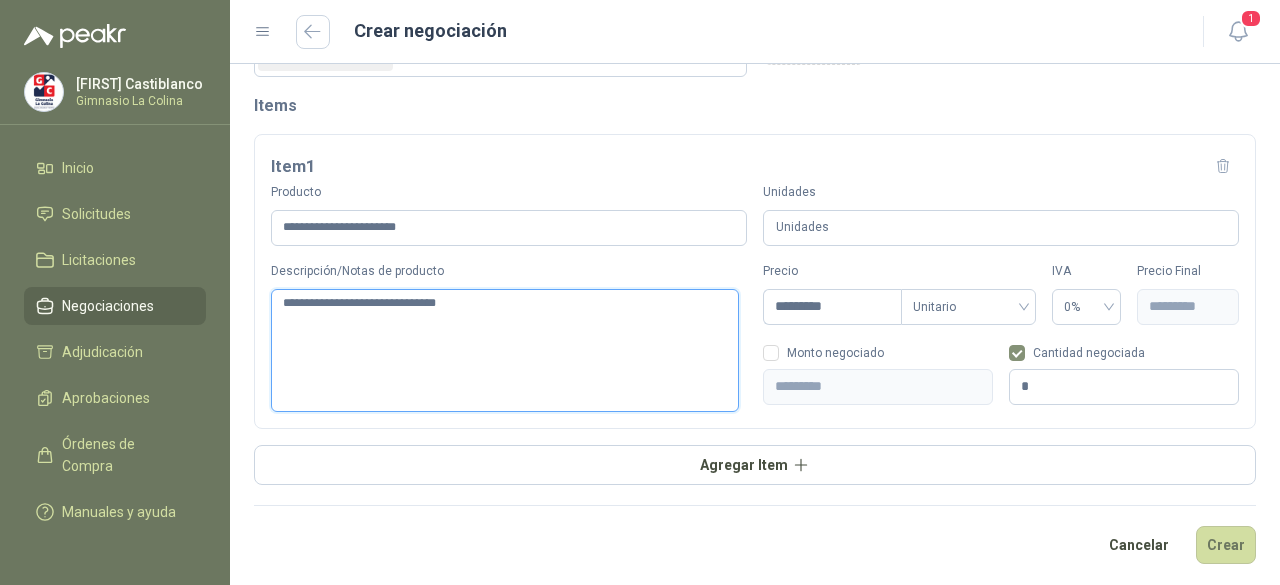 type 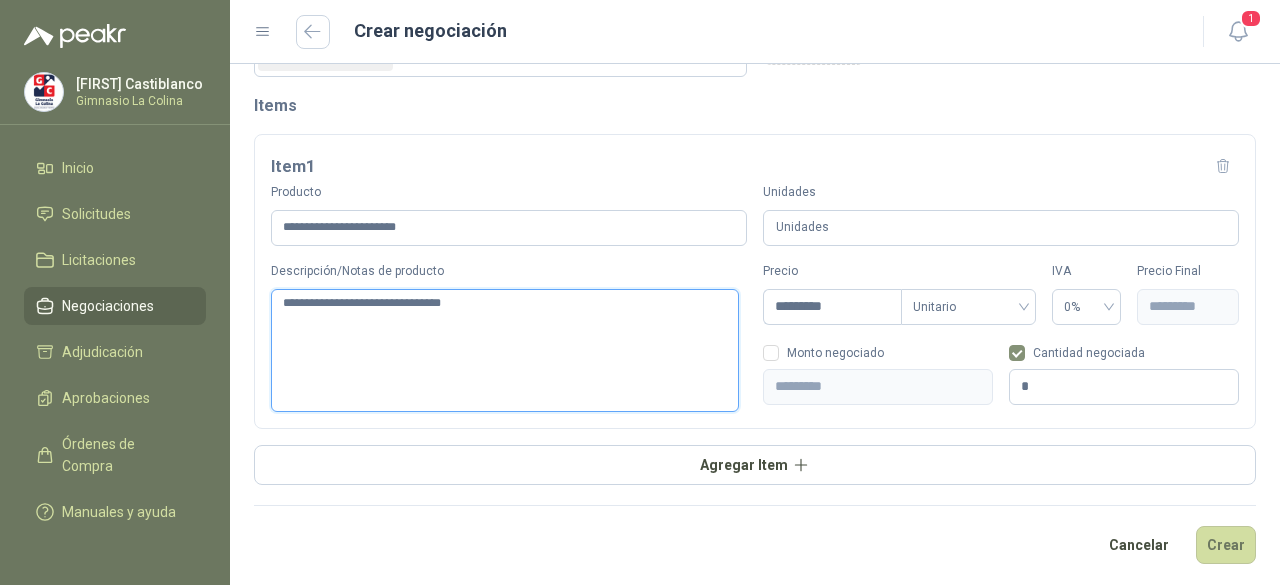 type 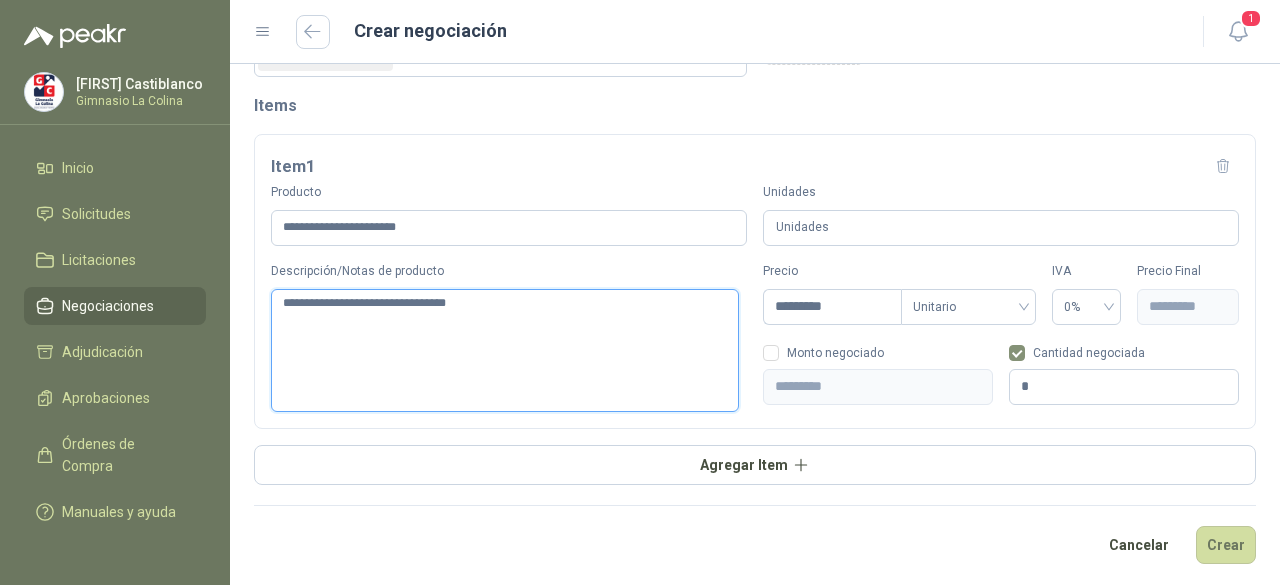 type 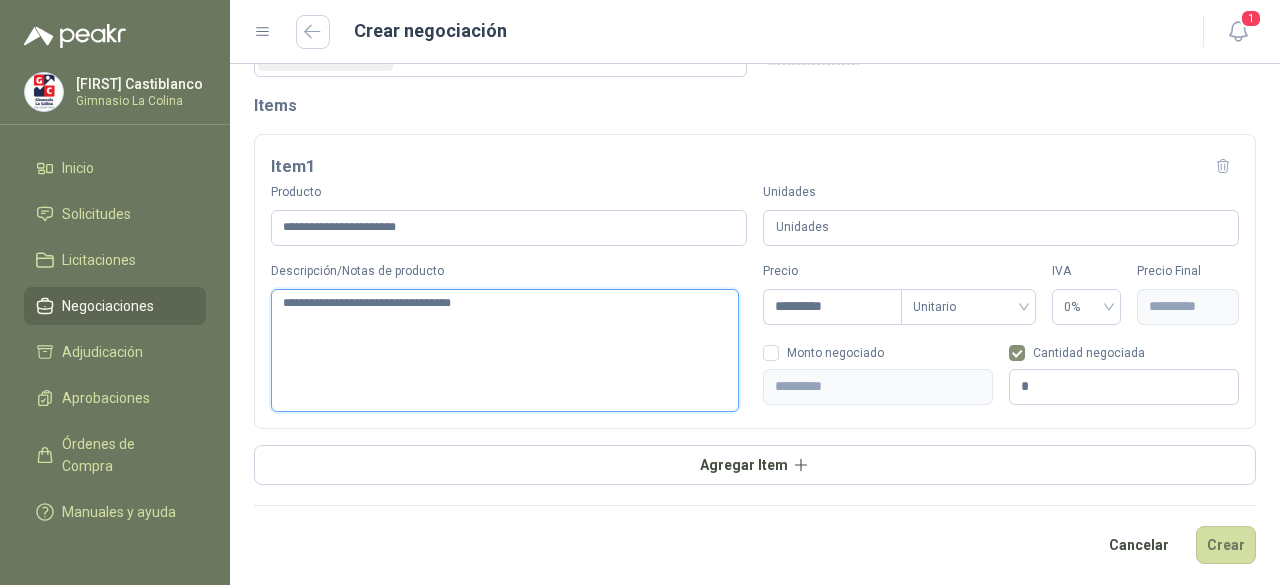 type 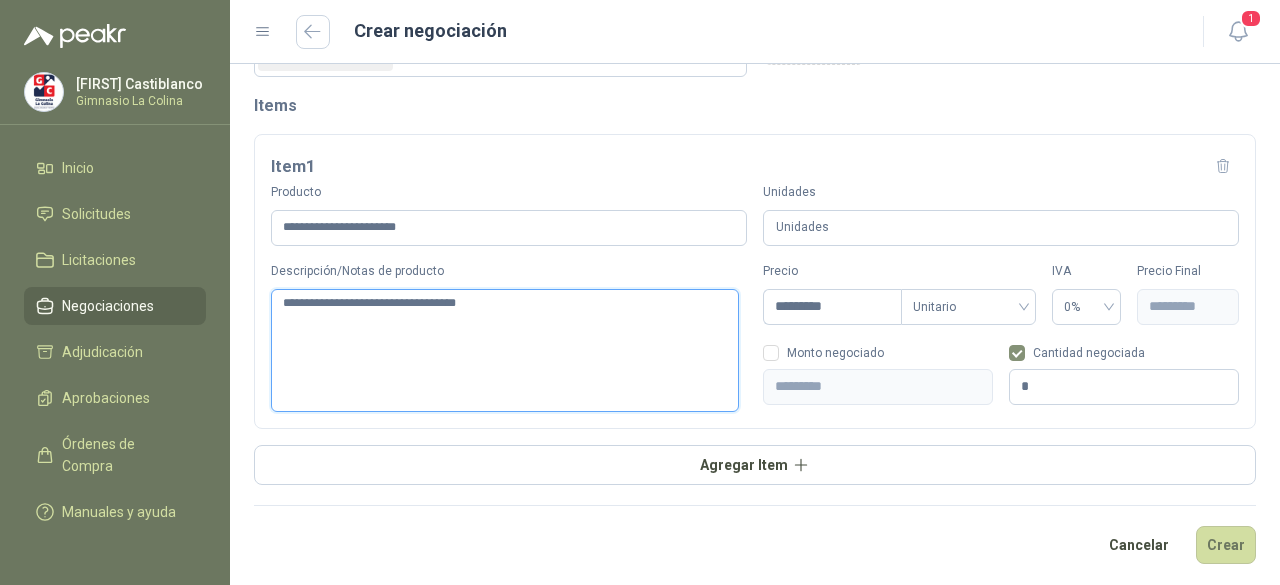 type 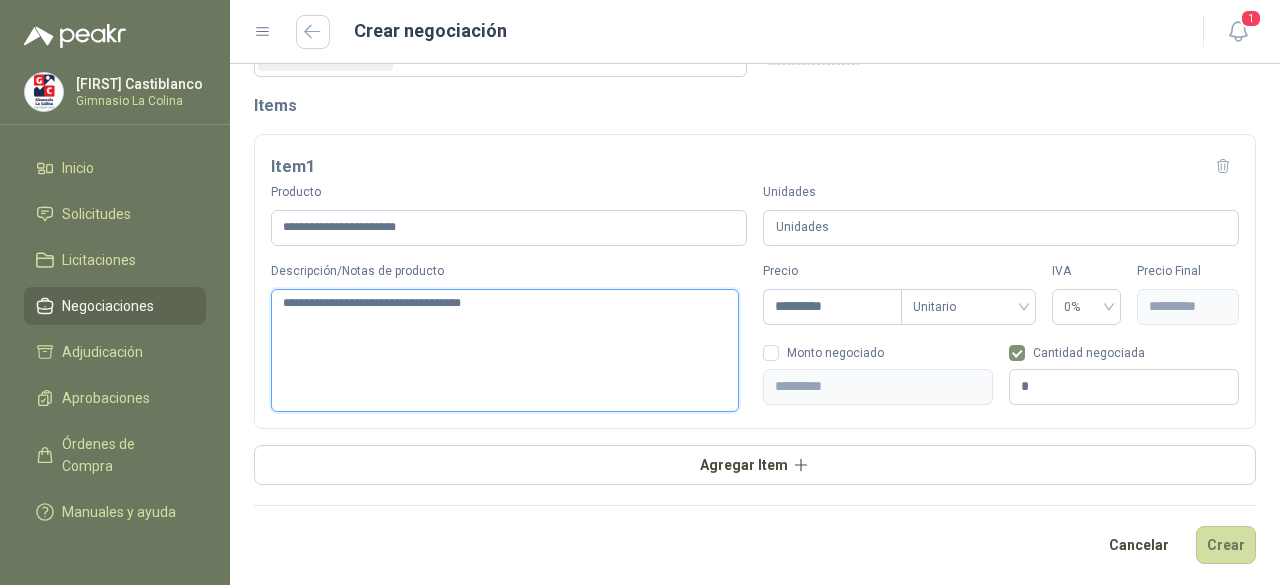 type 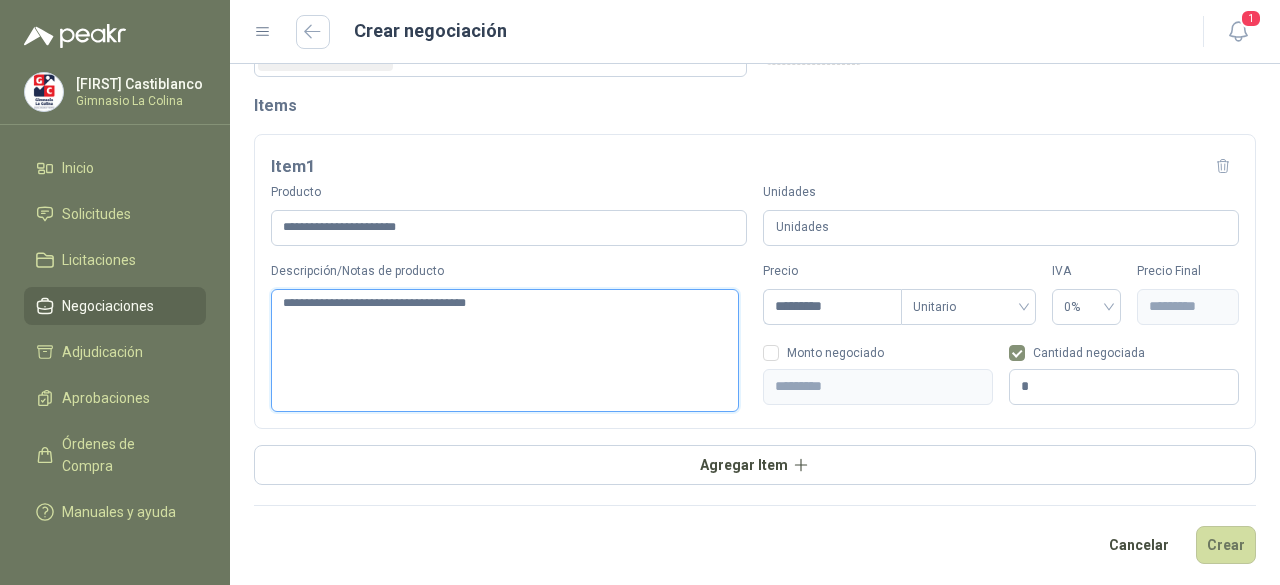 type 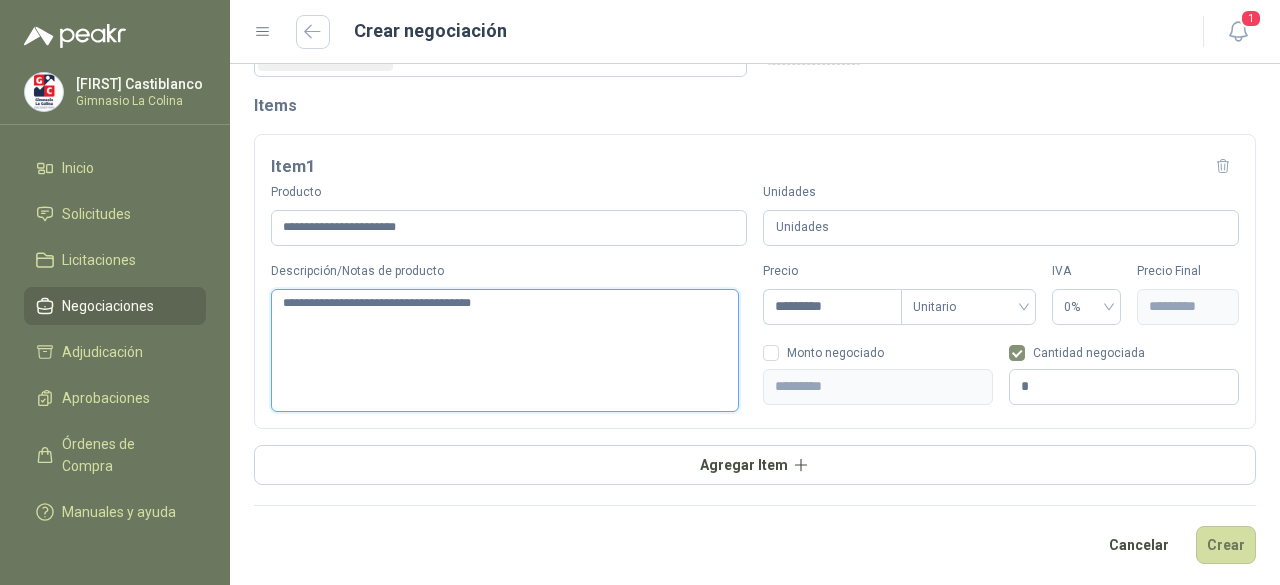type 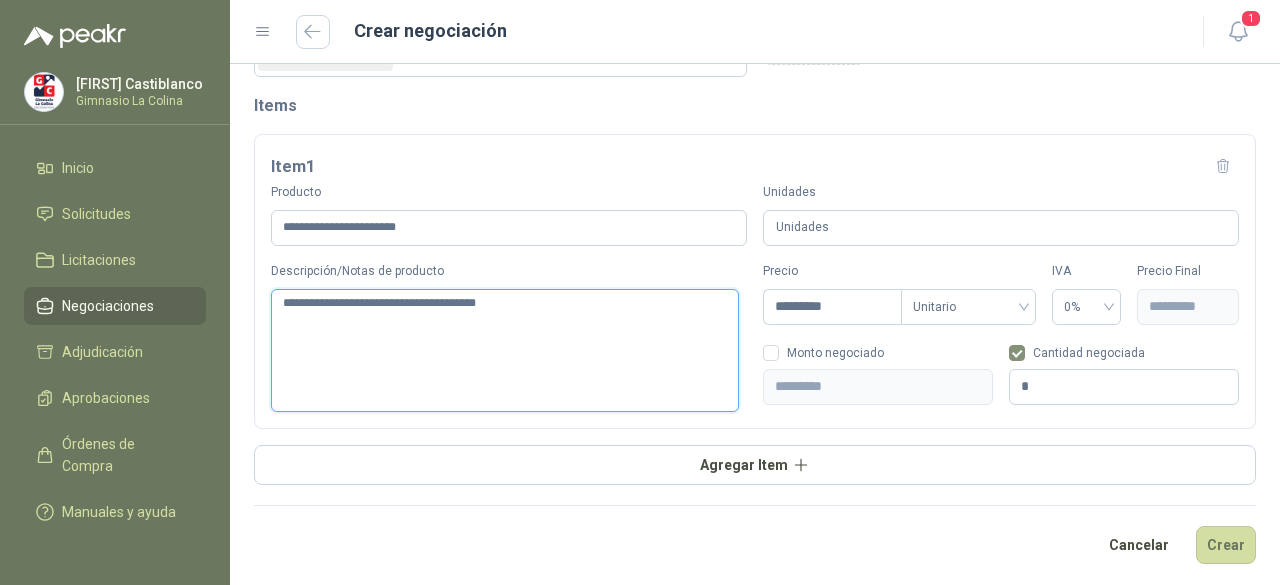 type 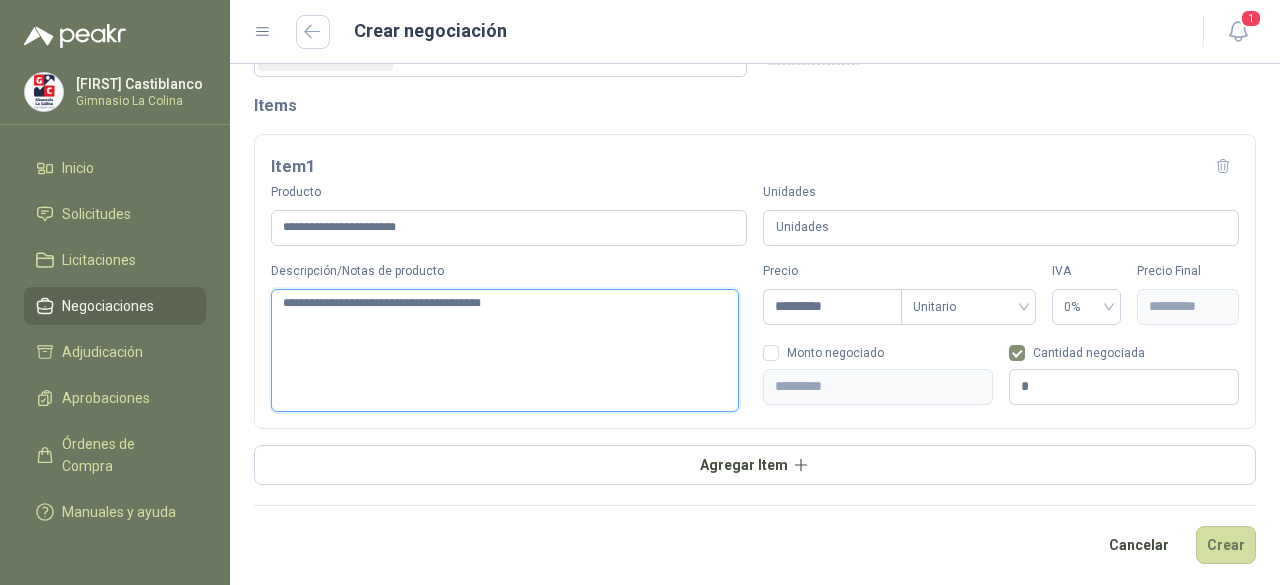 type 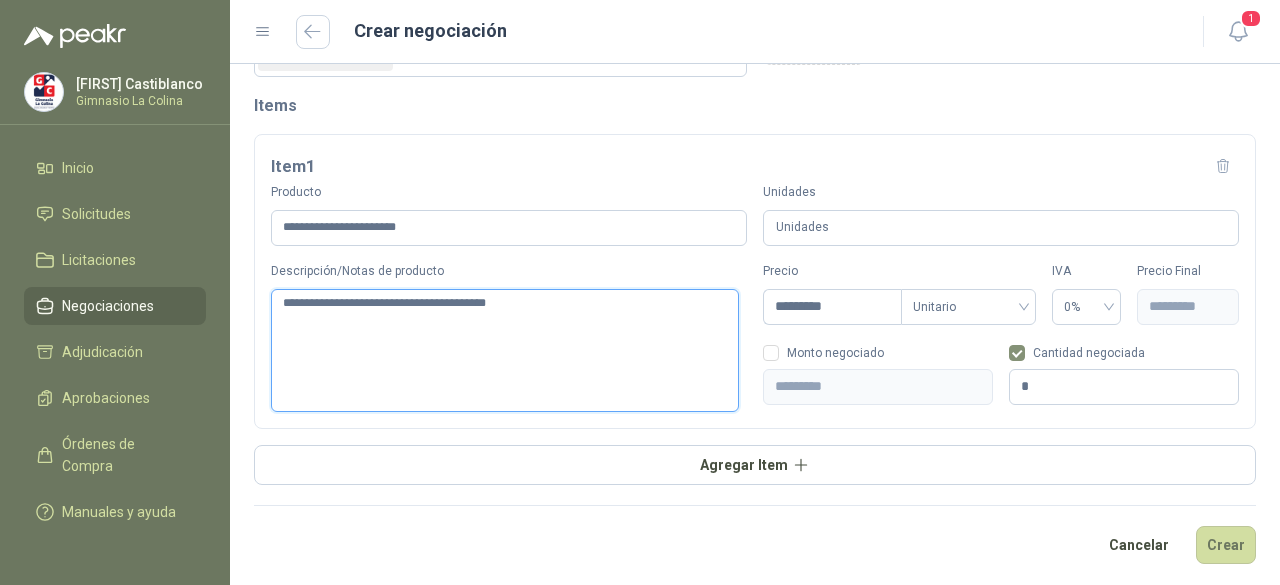 type 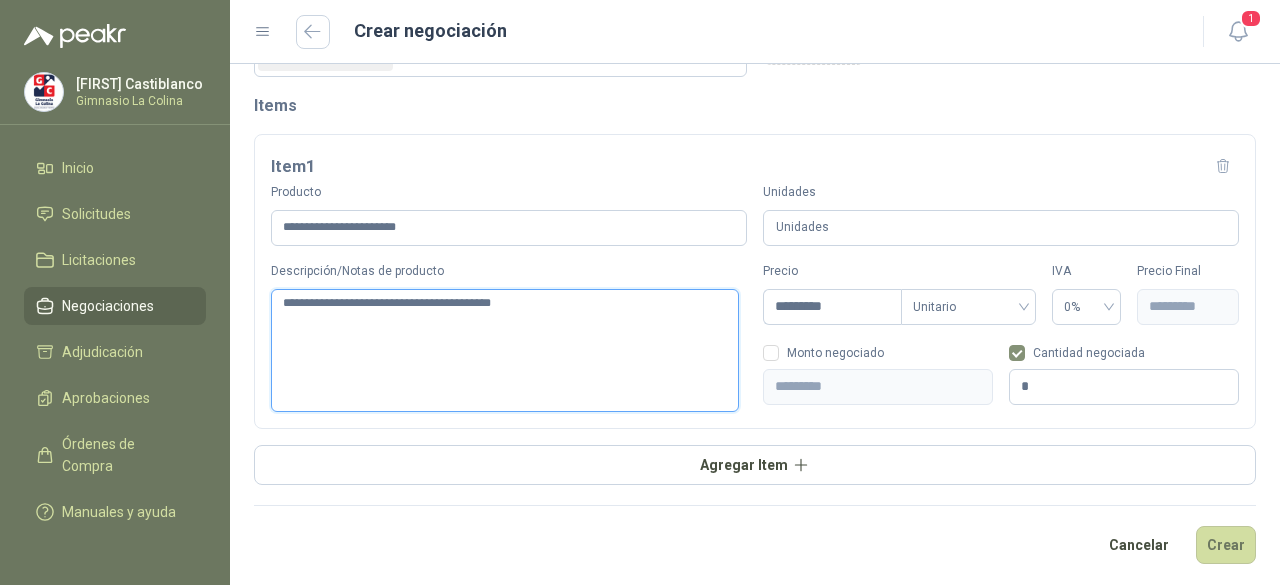 type 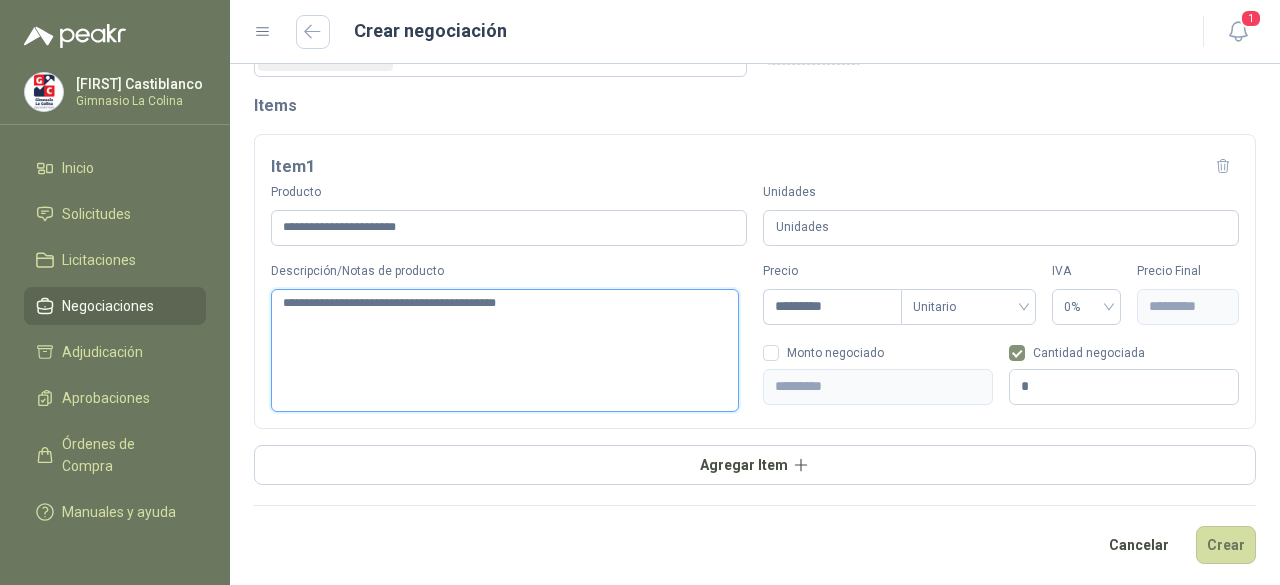 type 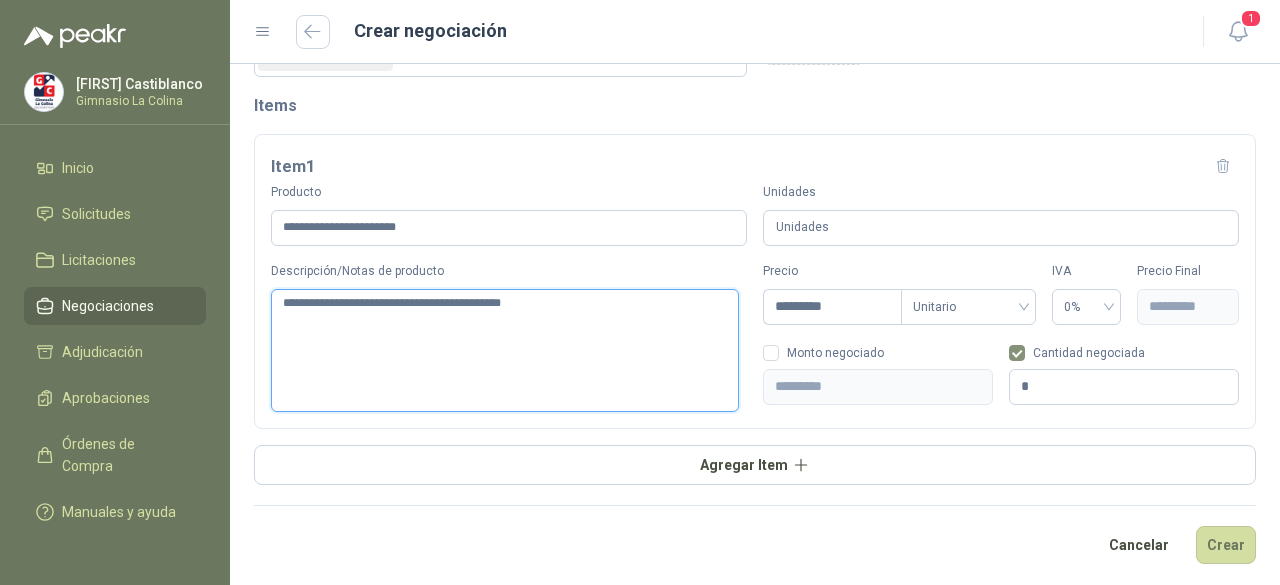 type 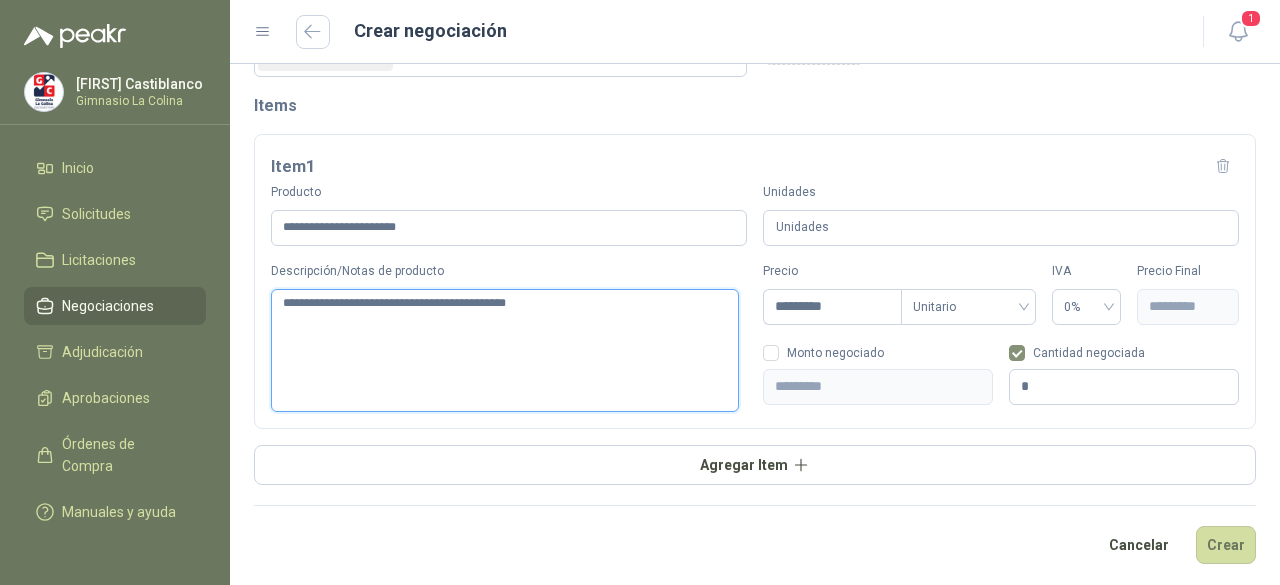 type 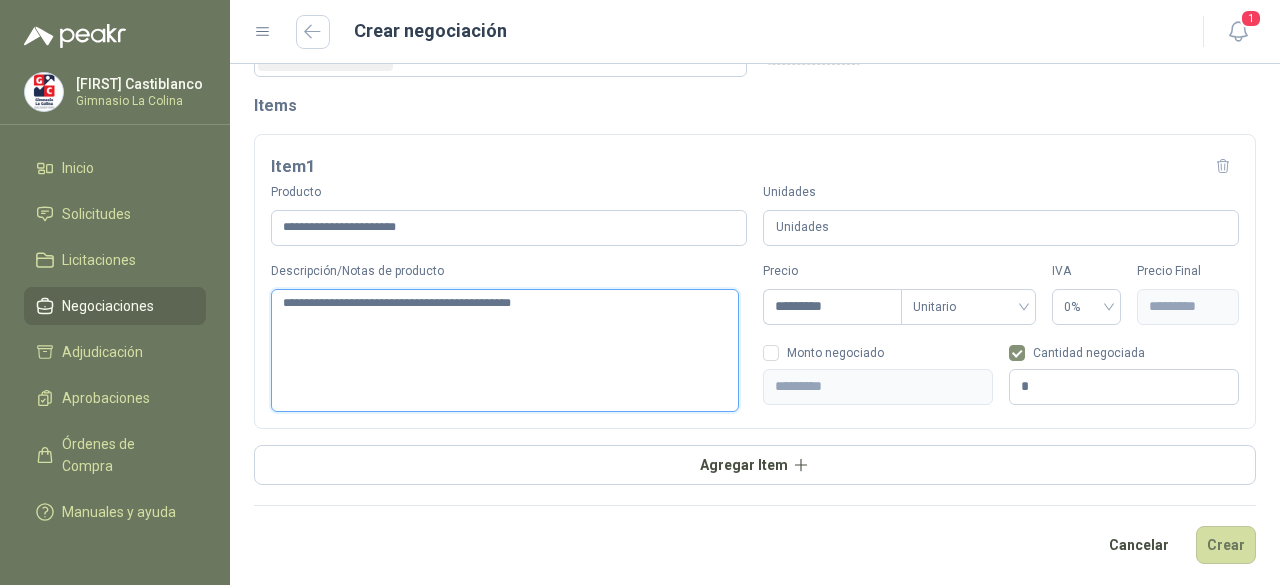 type 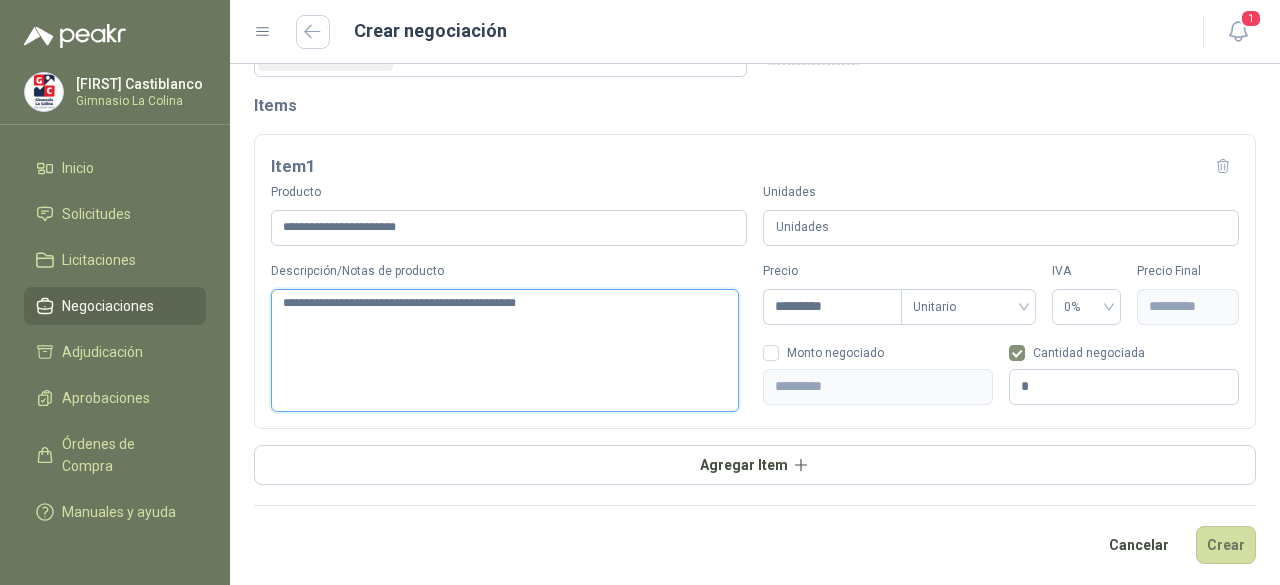type 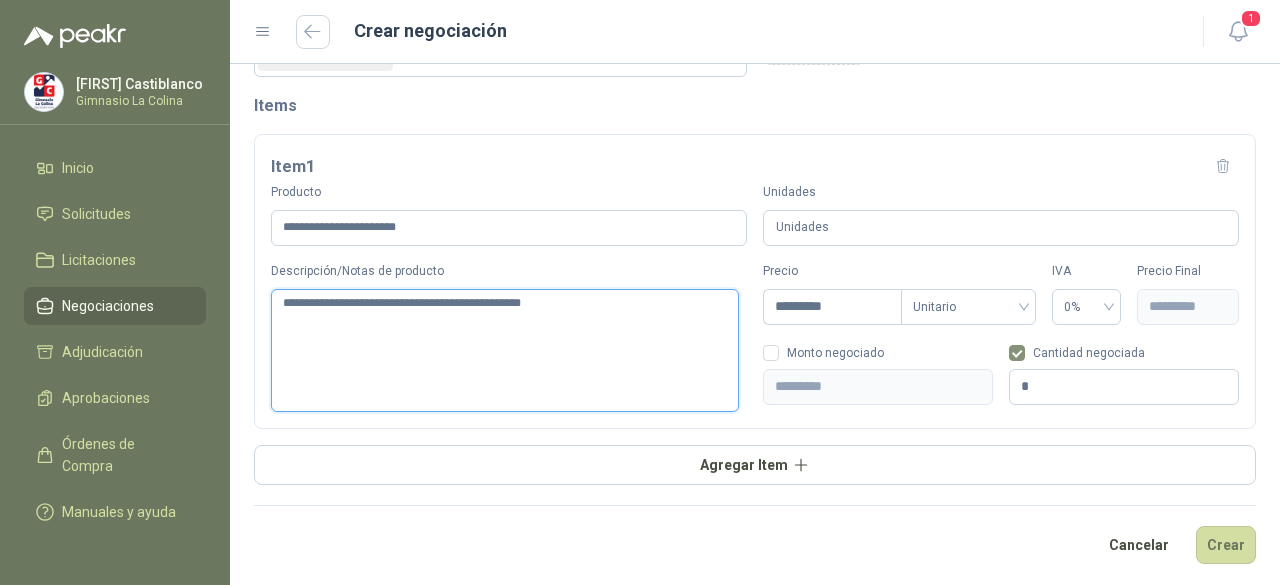 type 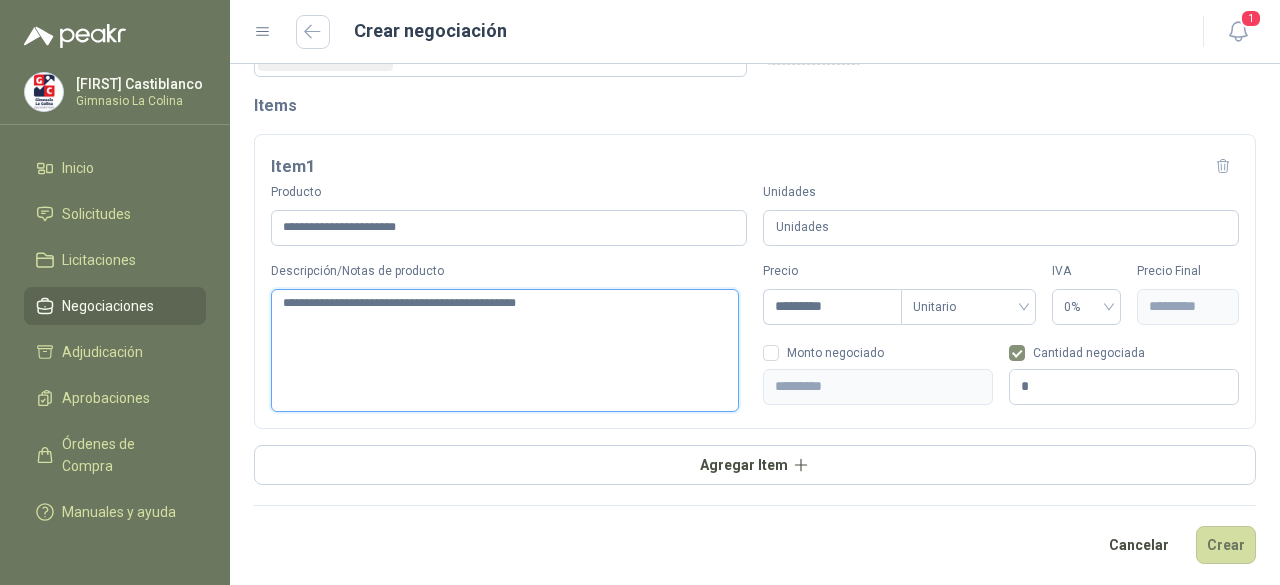 type 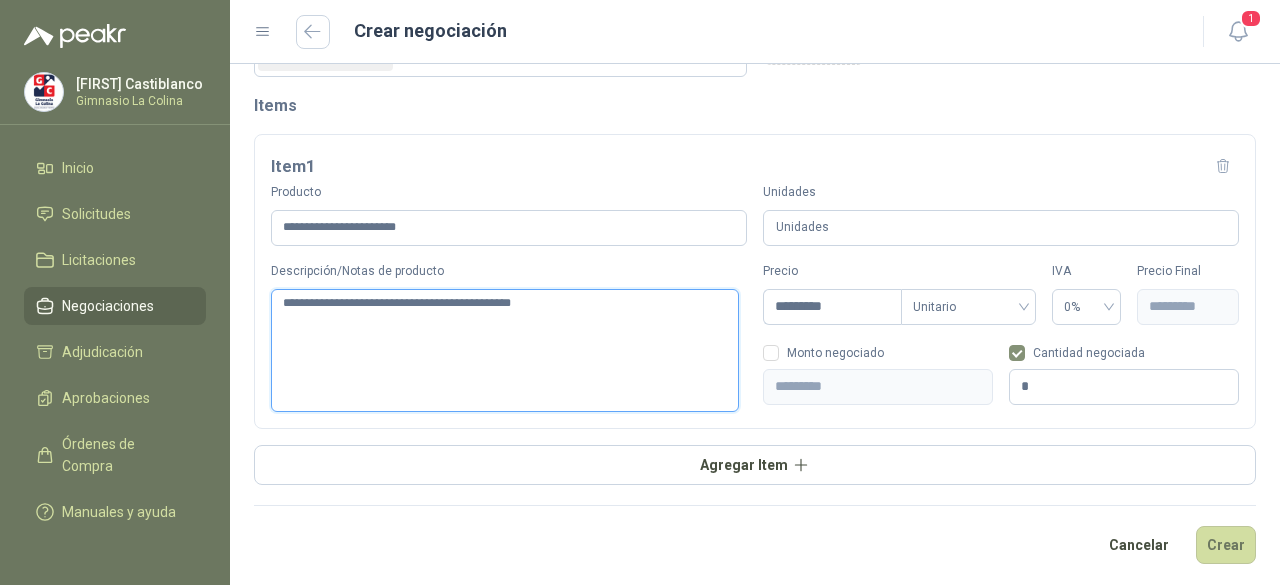 type 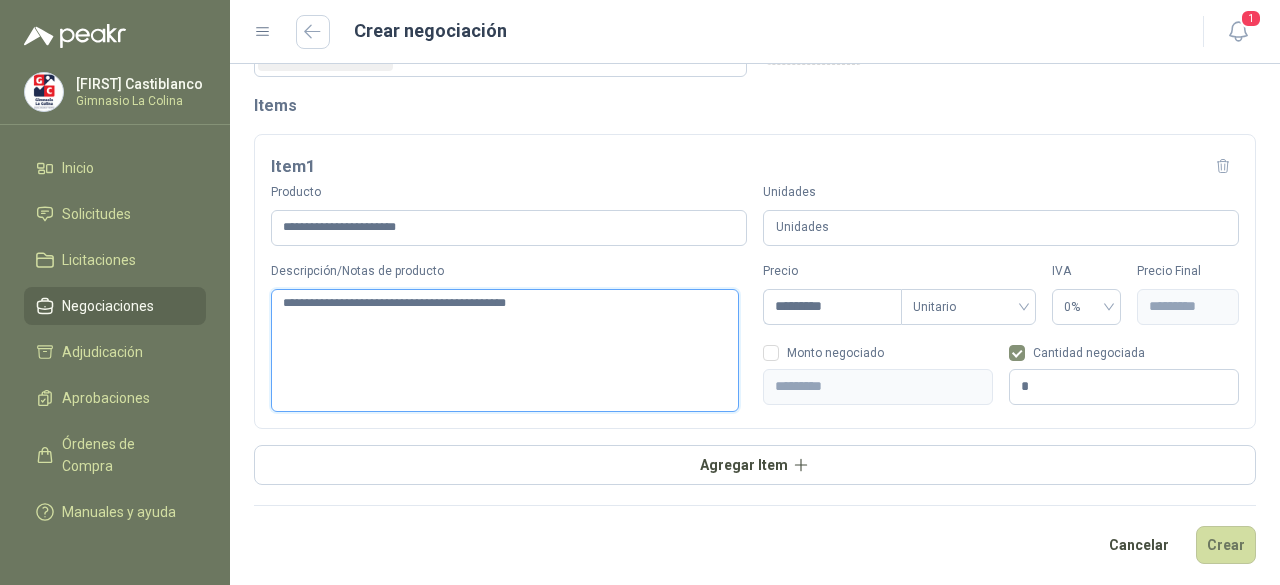 type 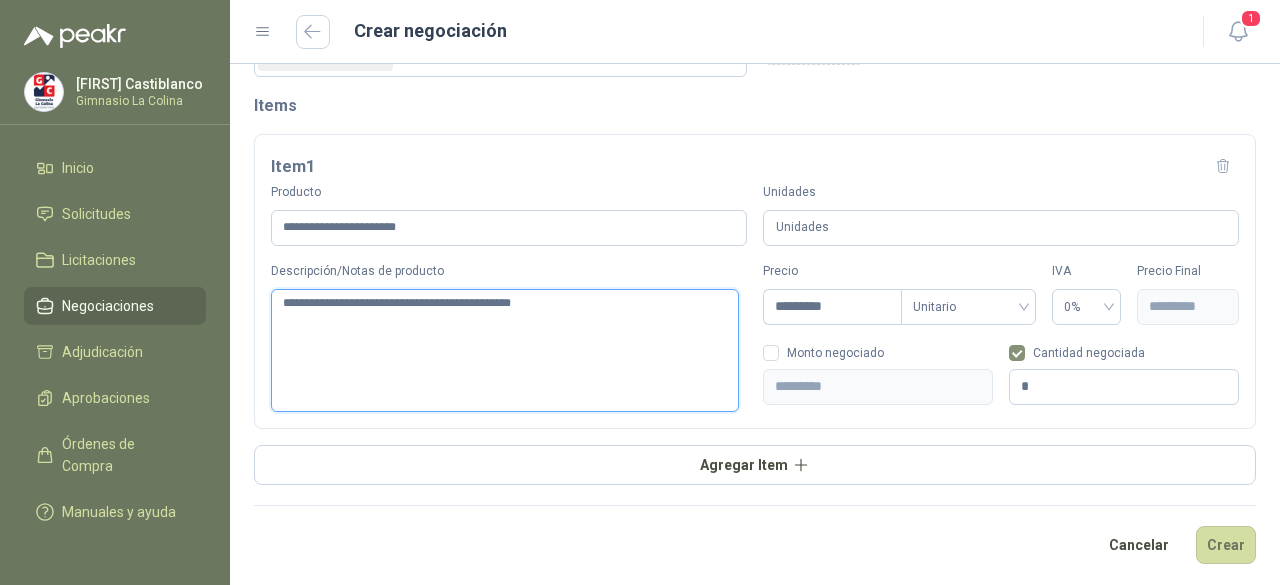 type 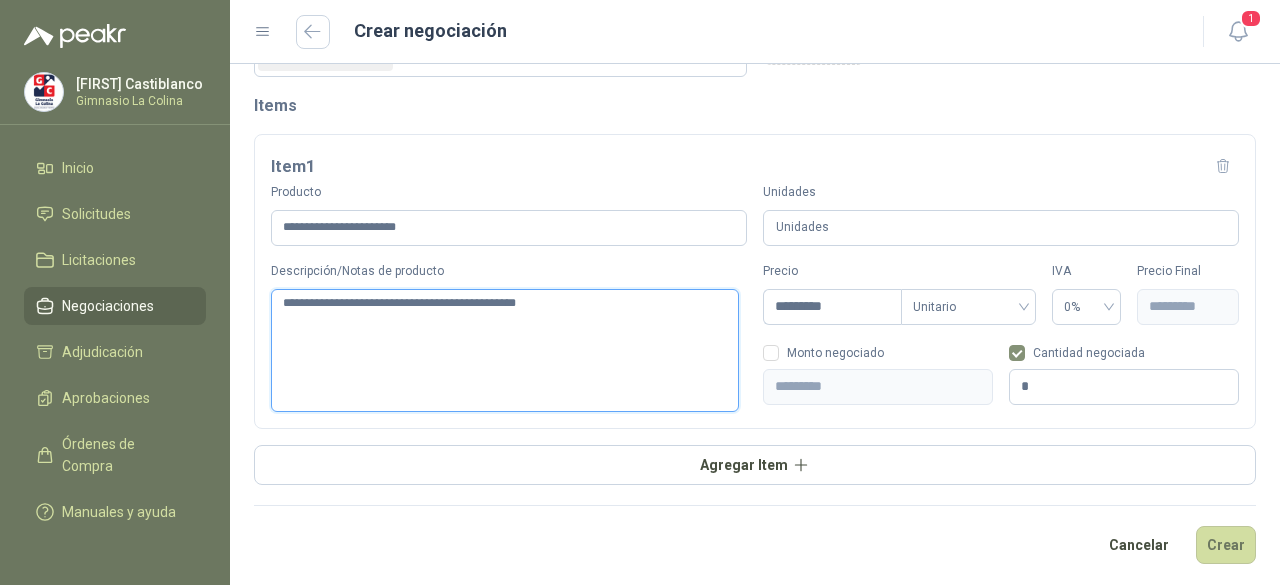 type 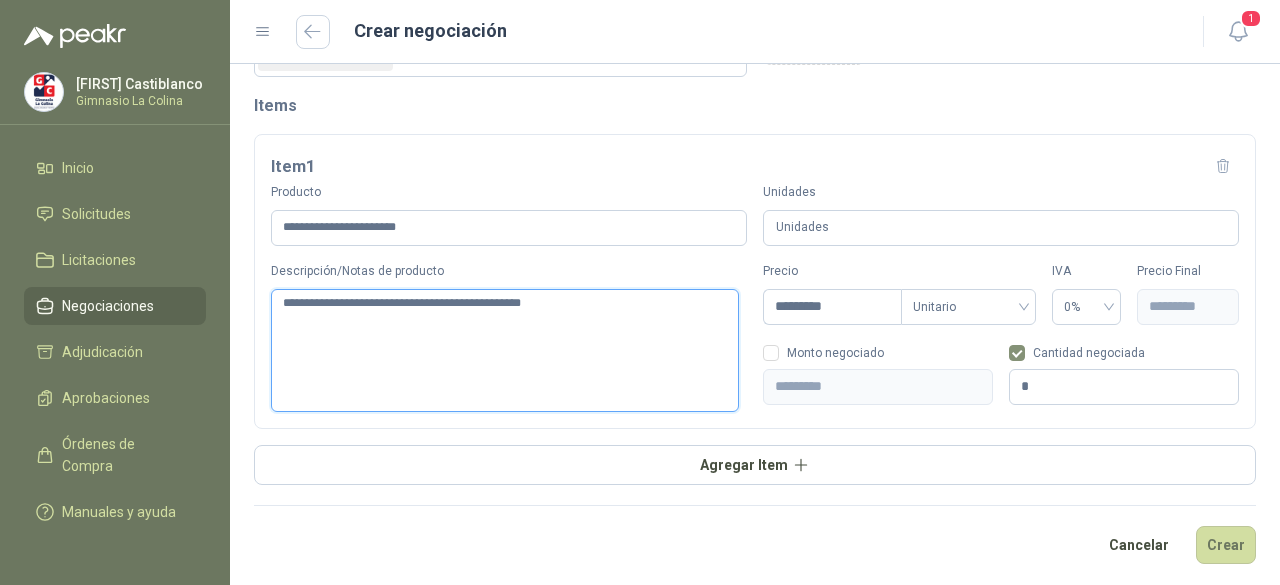 type 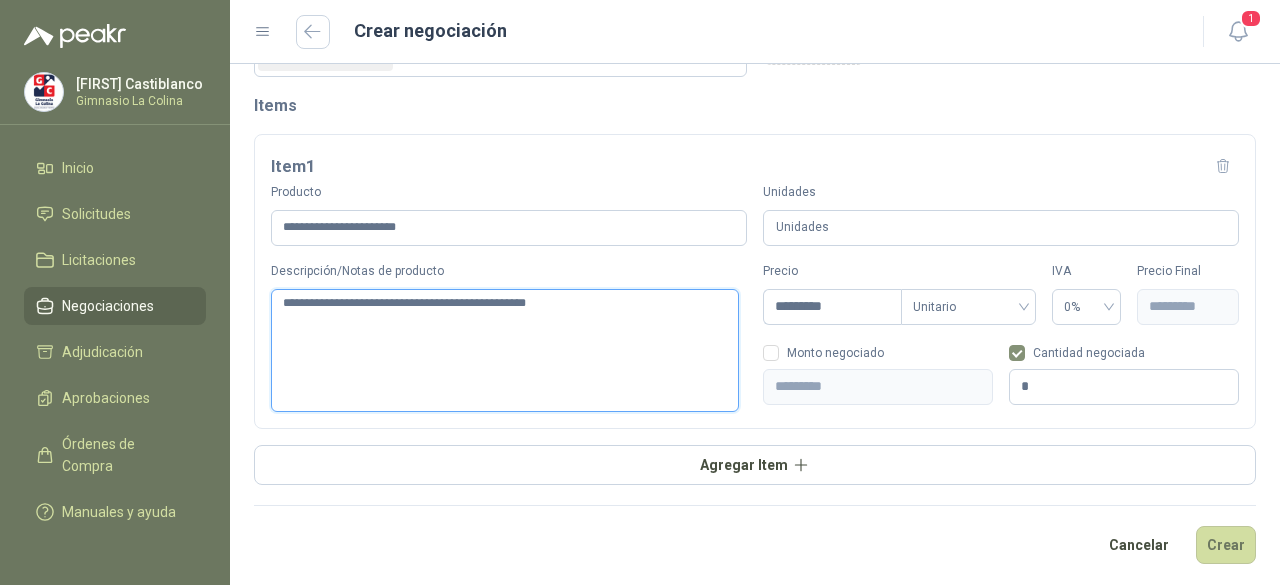 type 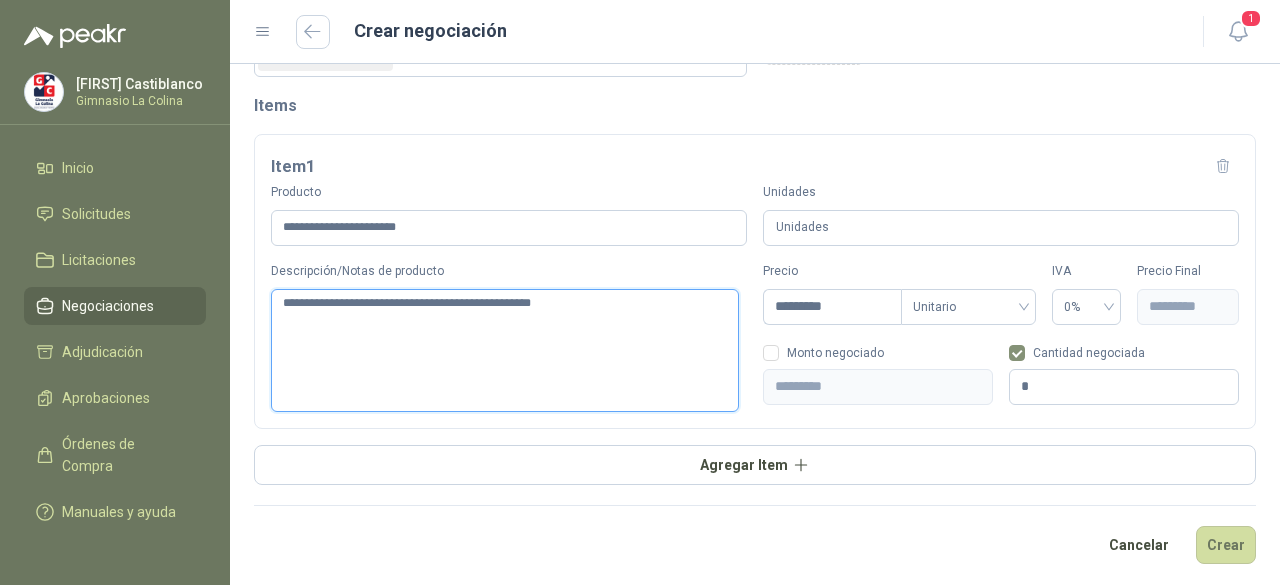 type 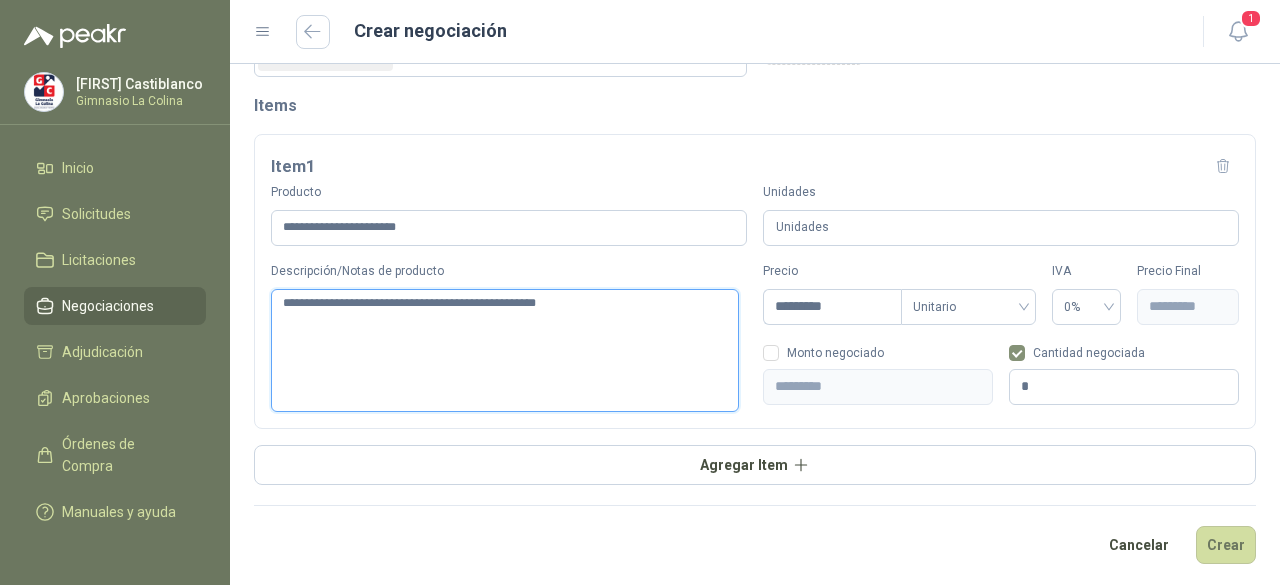 type 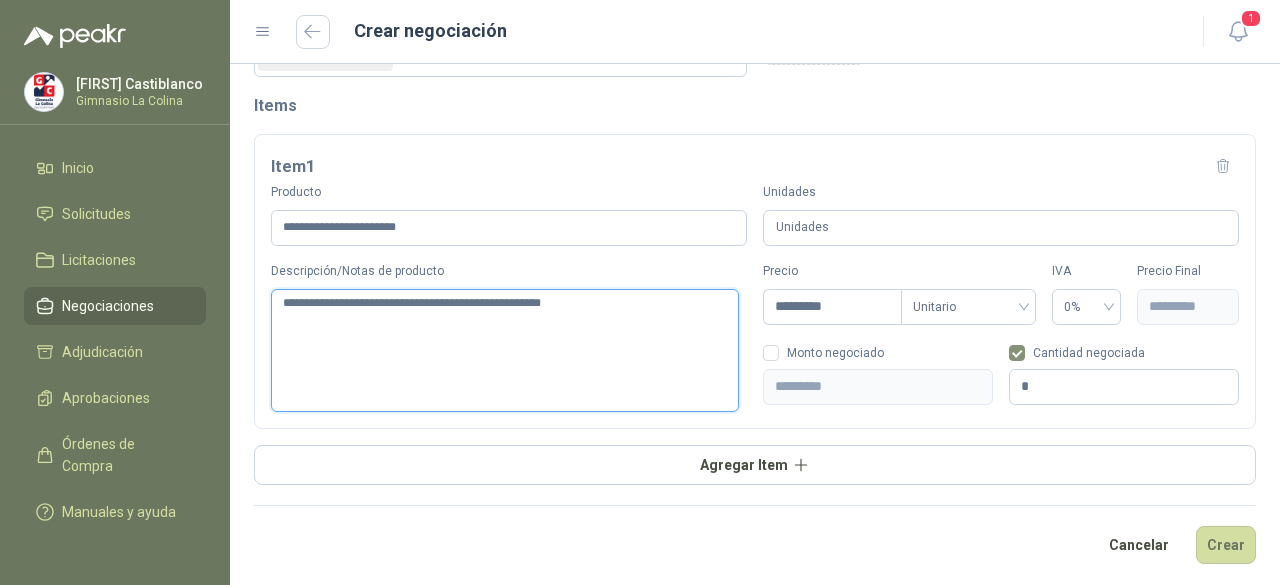 type 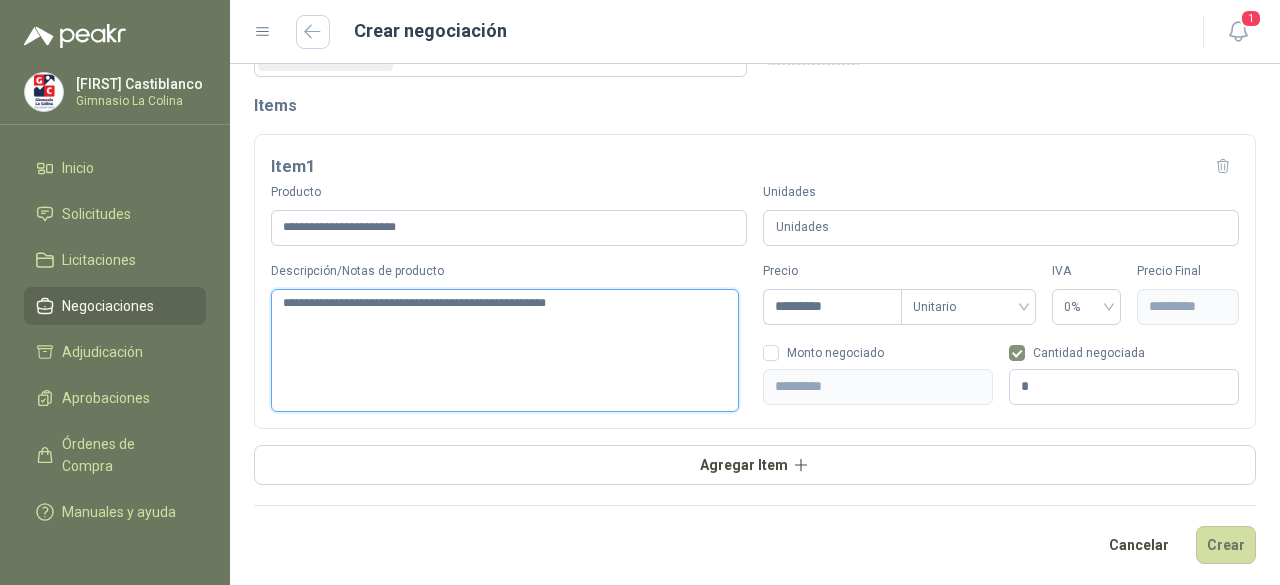 type 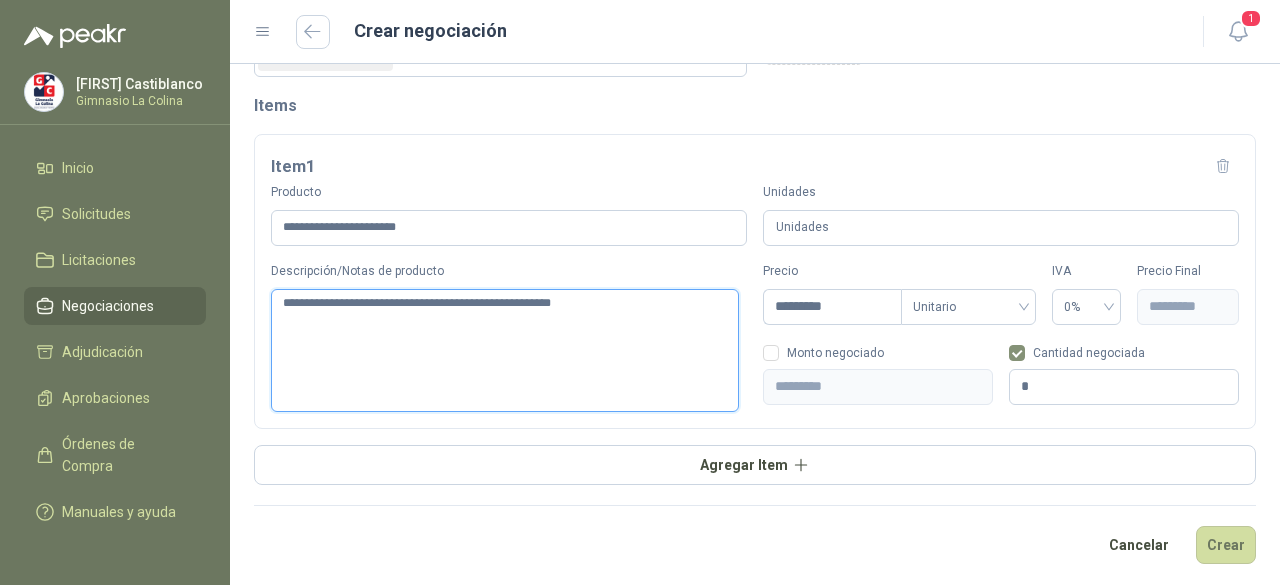 type 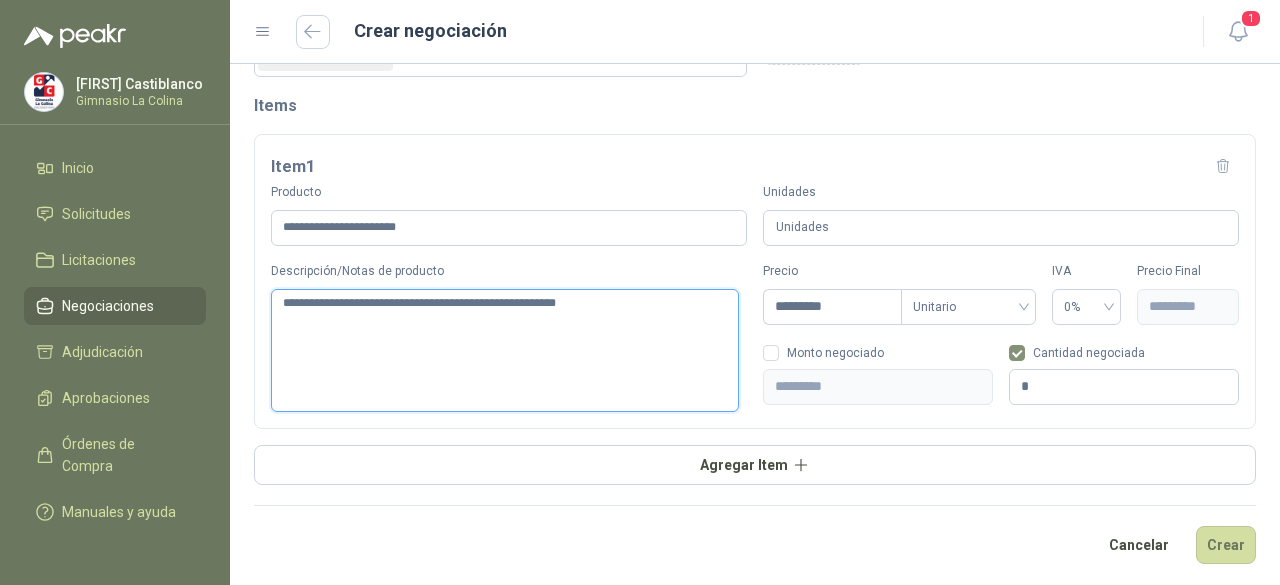 type 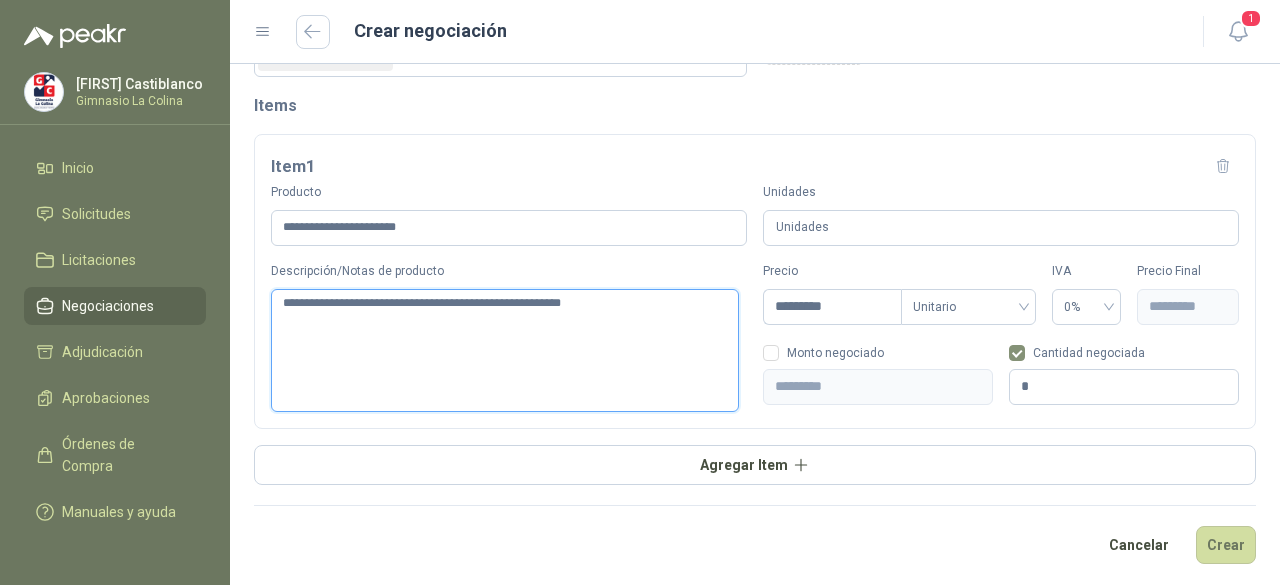 type 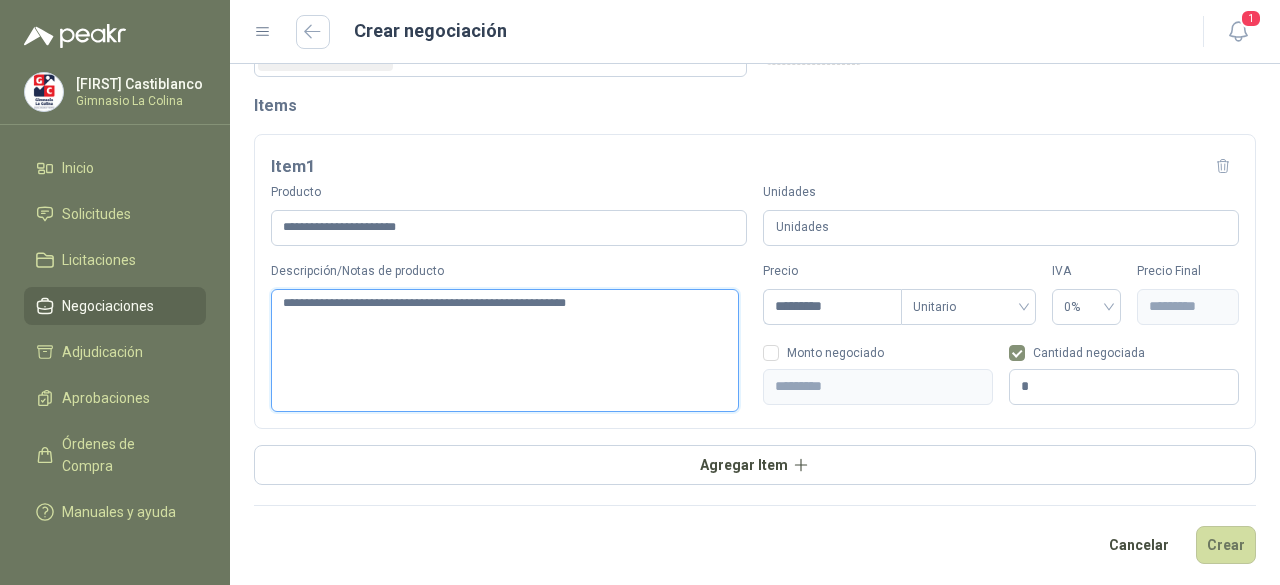 type 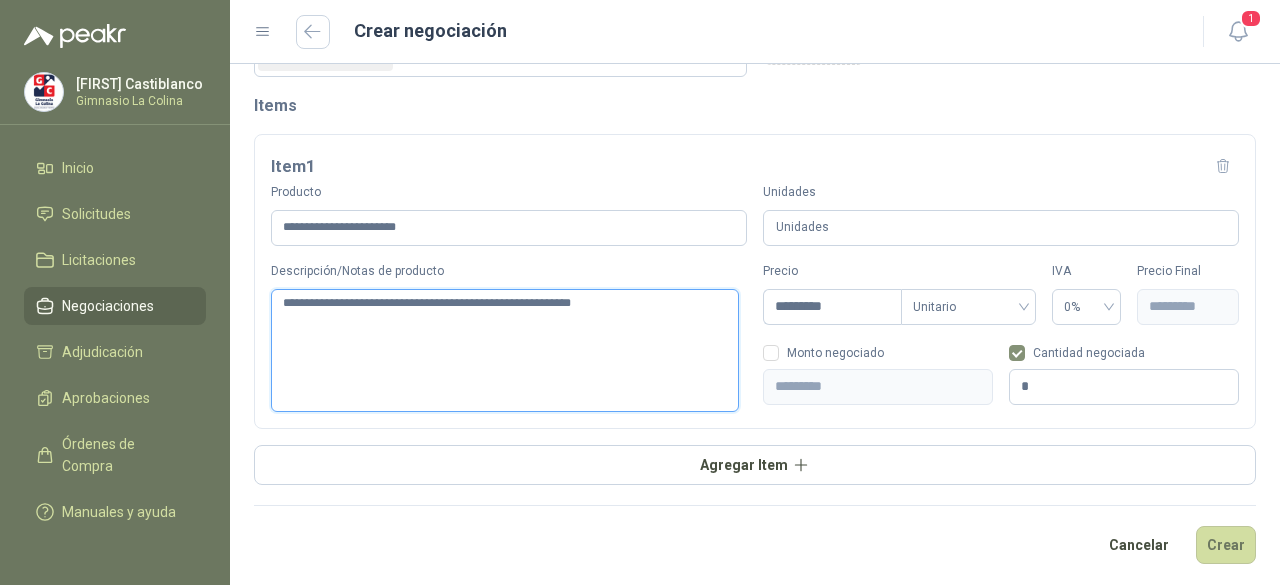 type 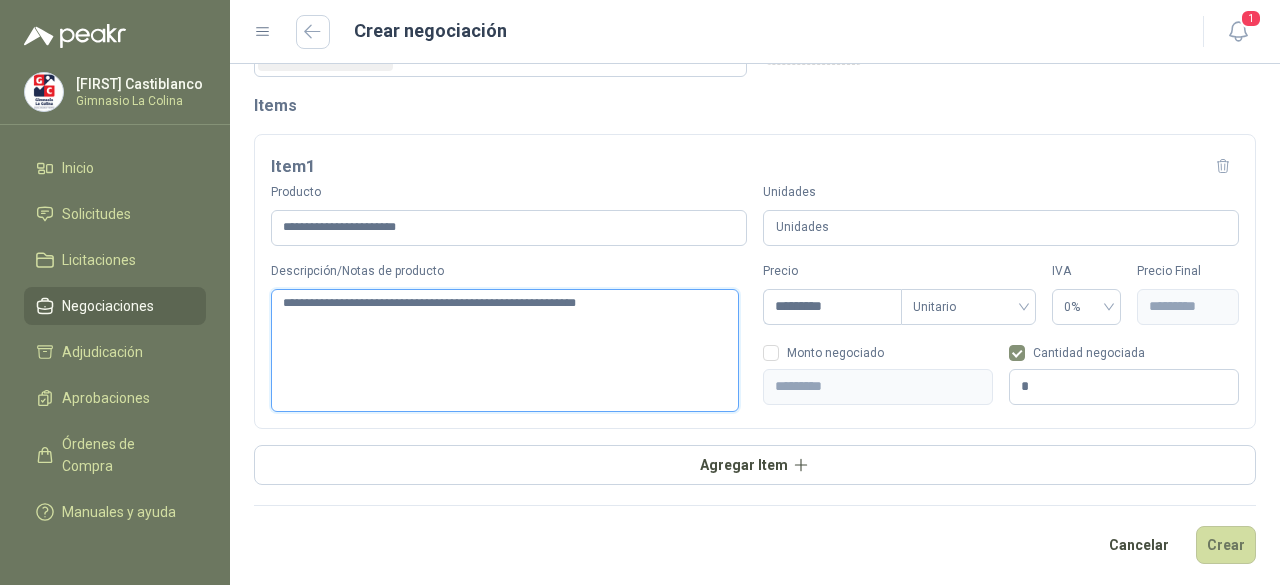 type 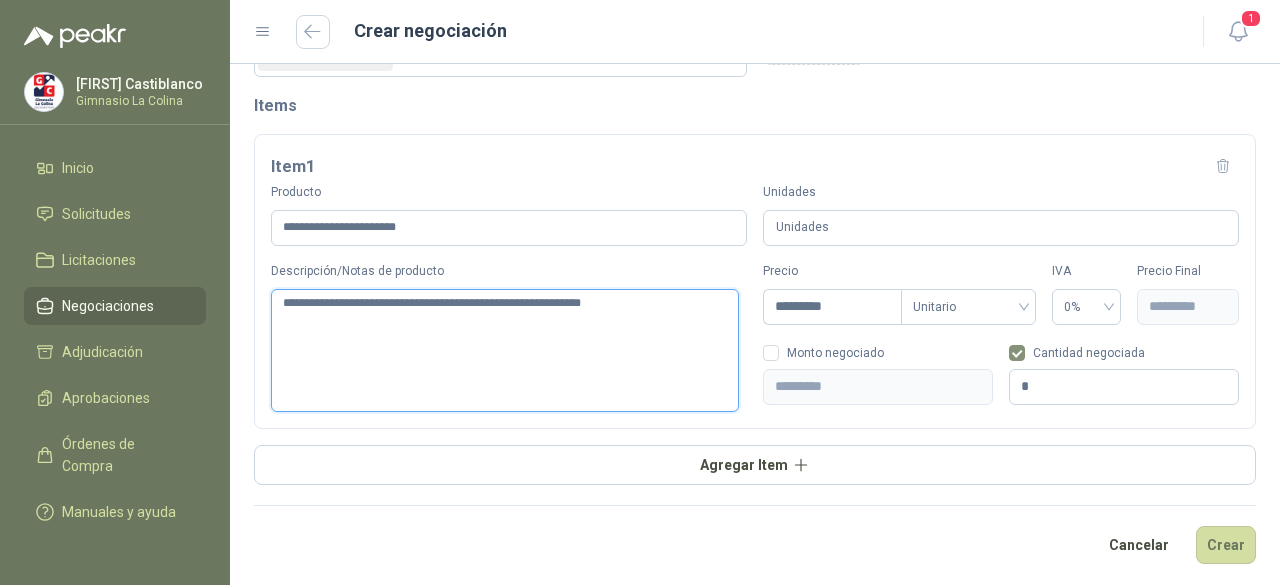 type 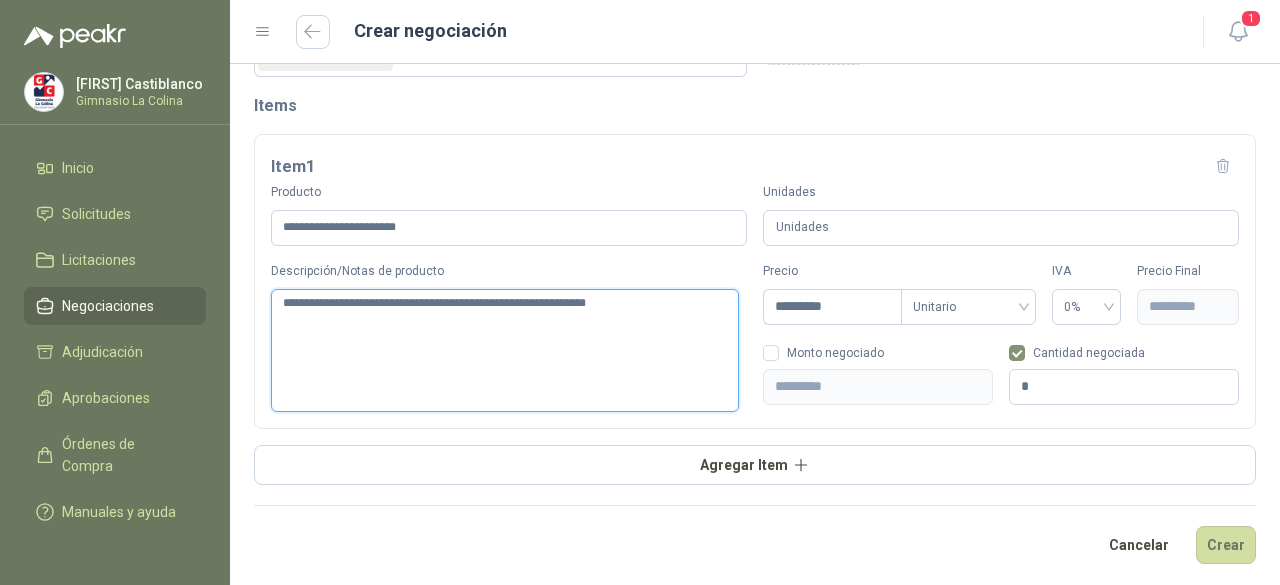 type 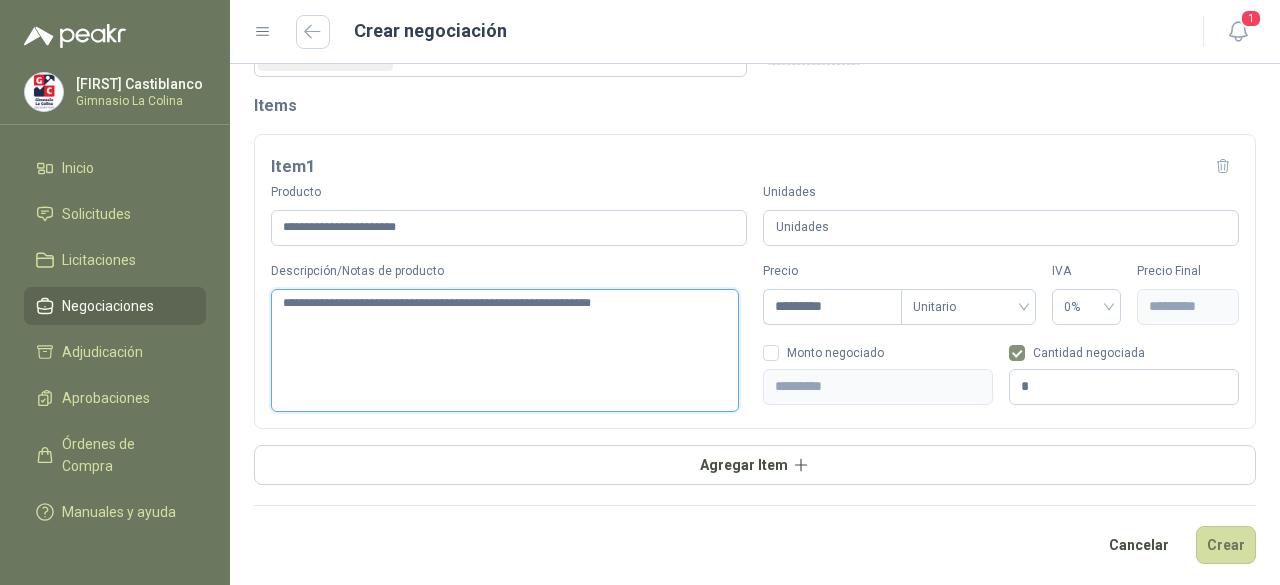 type 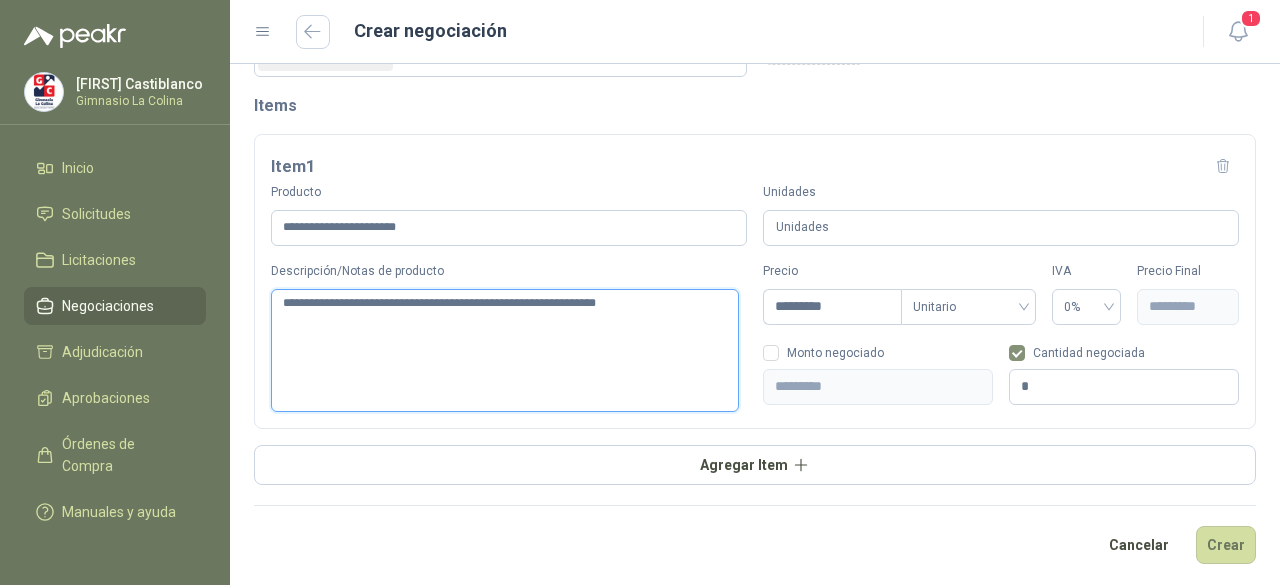 type 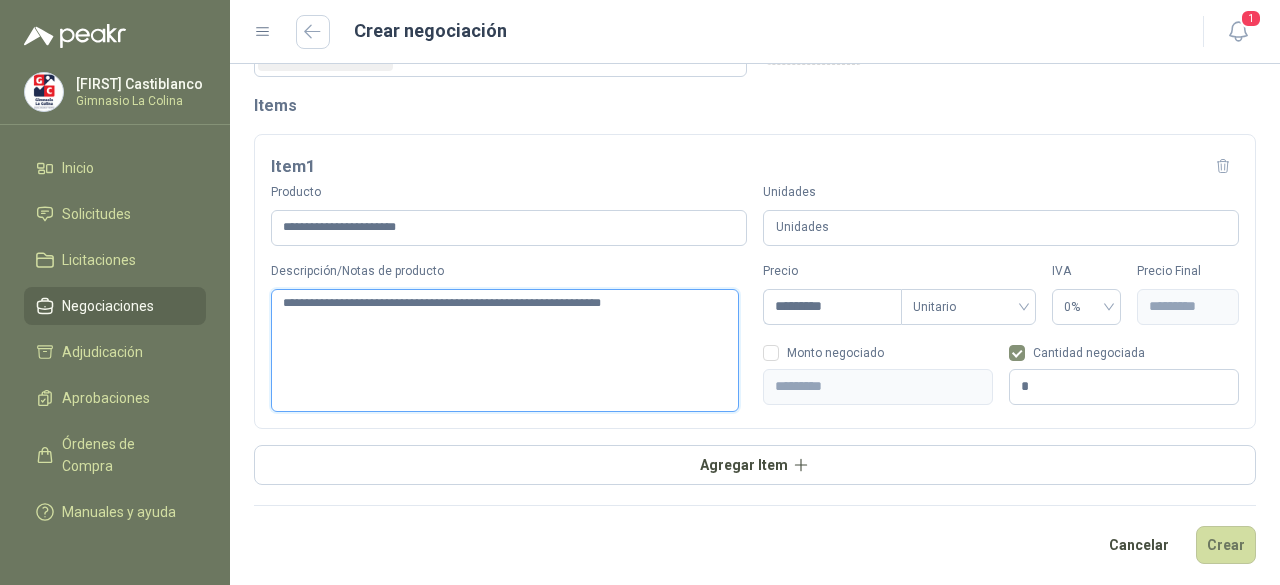 type 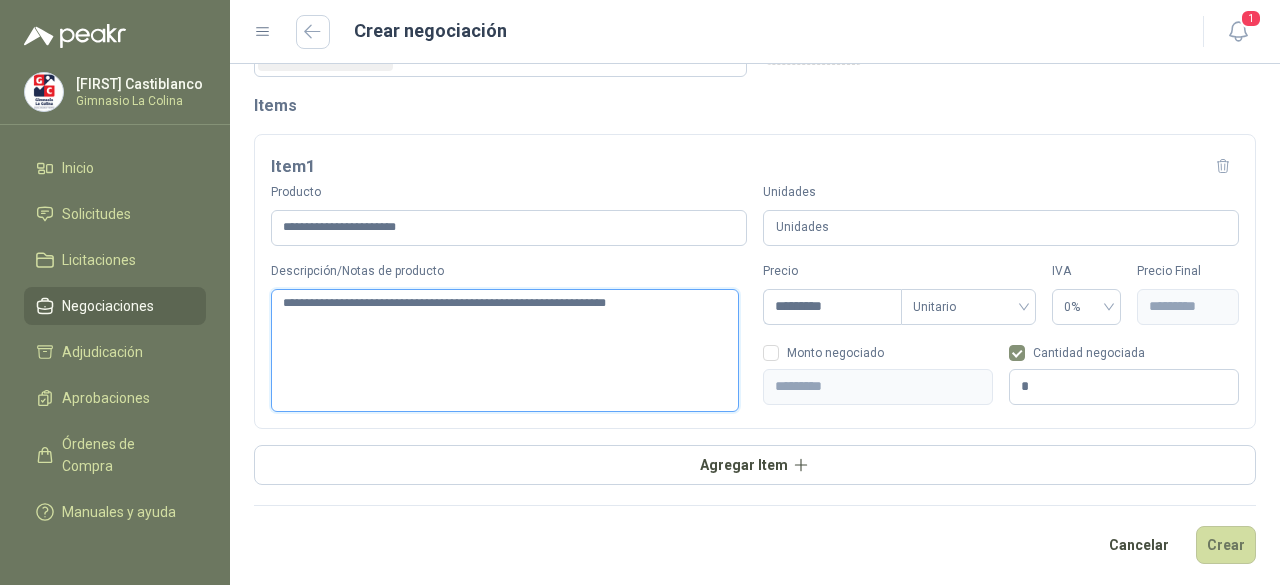 type 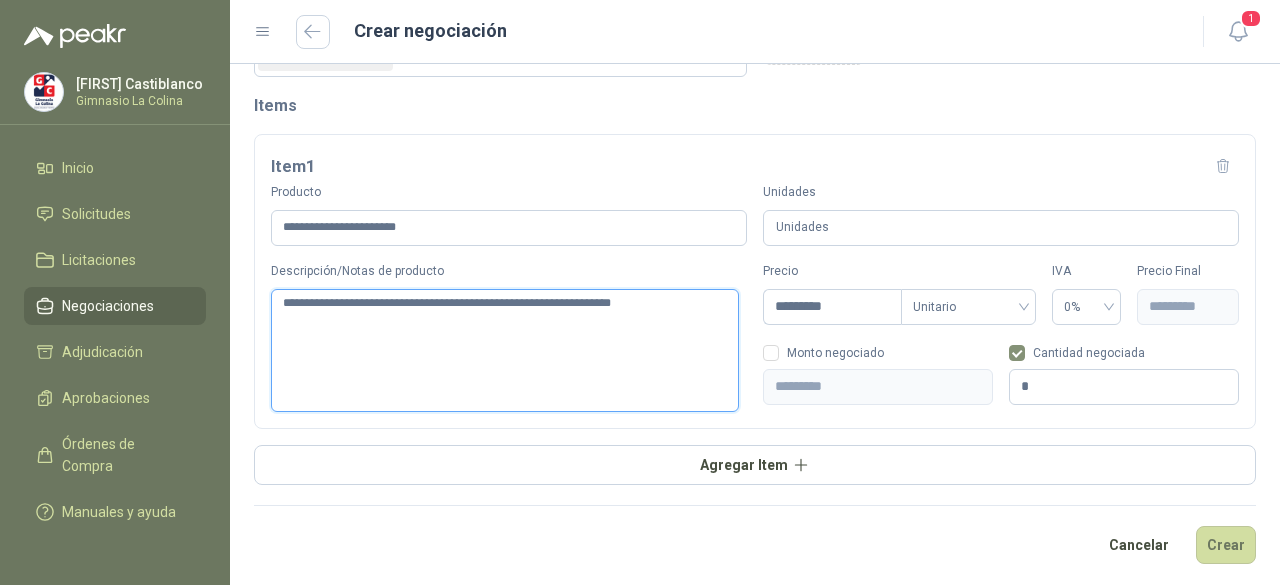 type 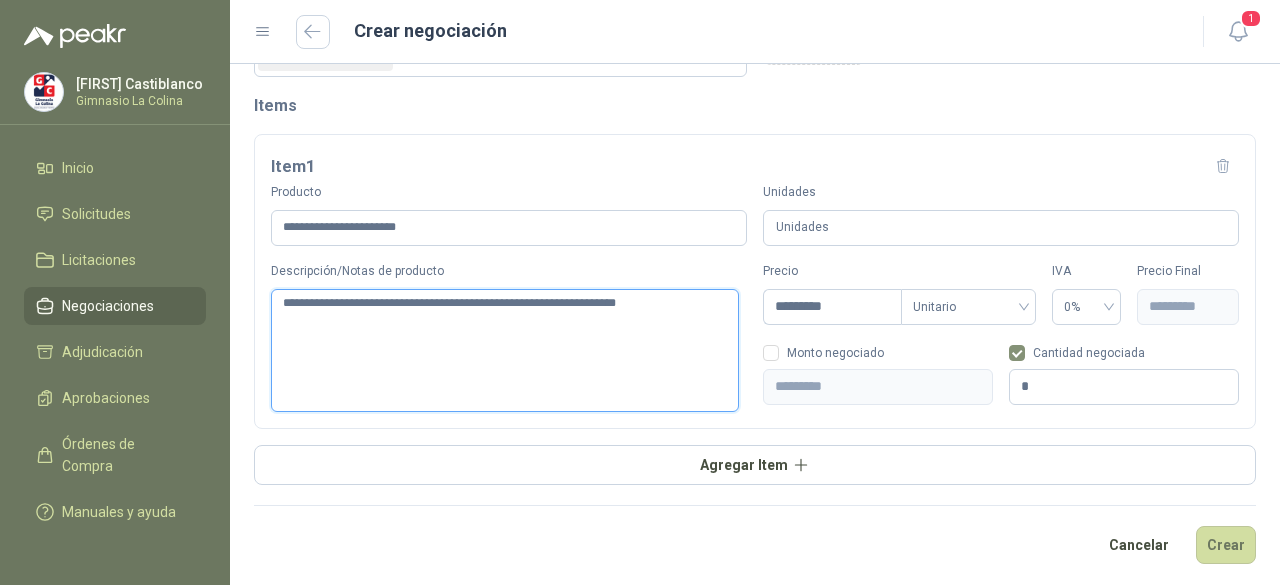 type 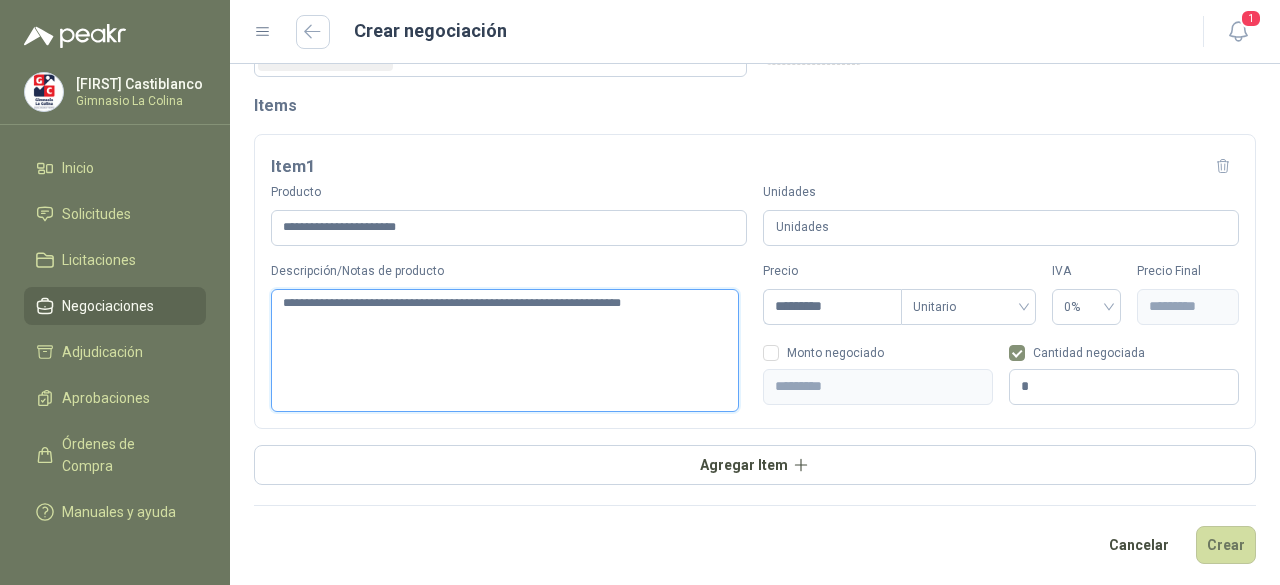 type 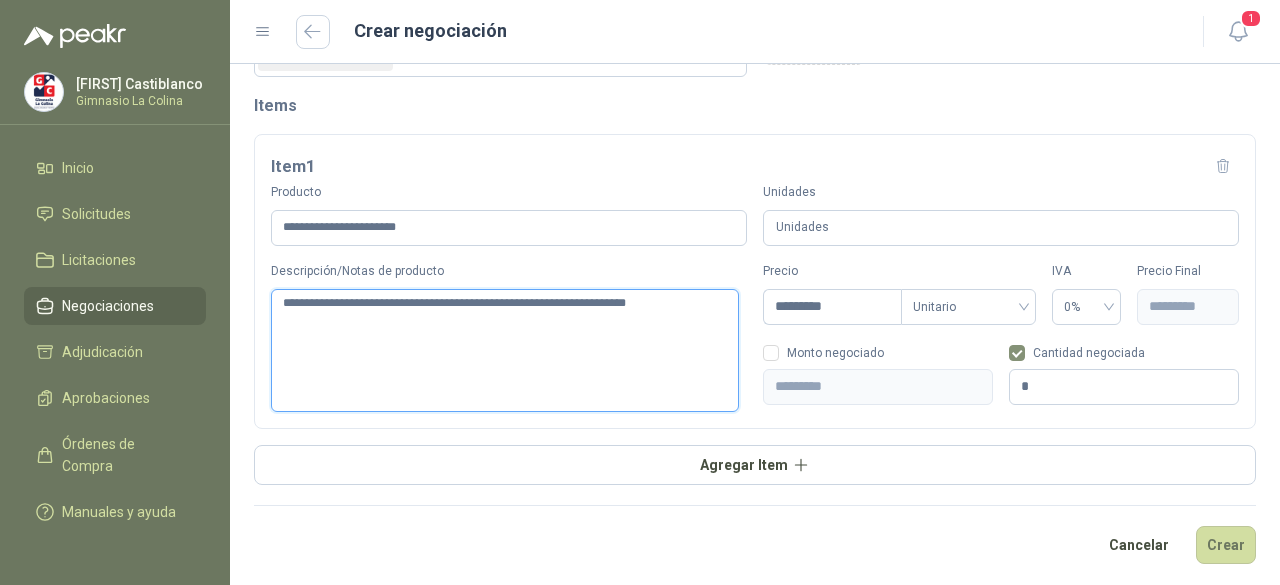 type 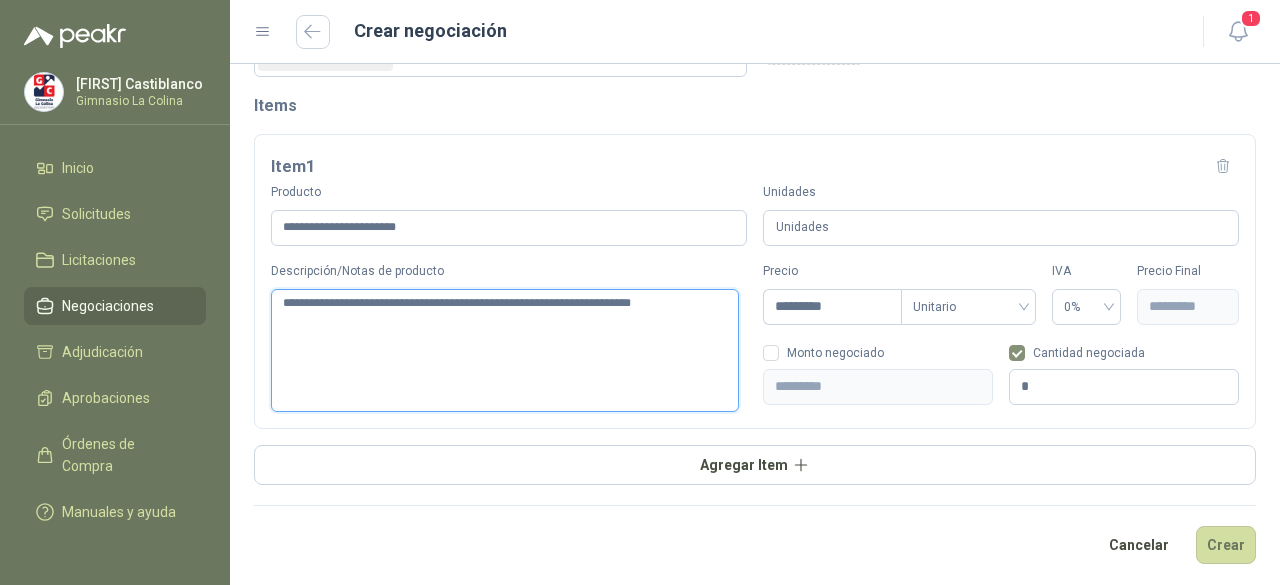 type 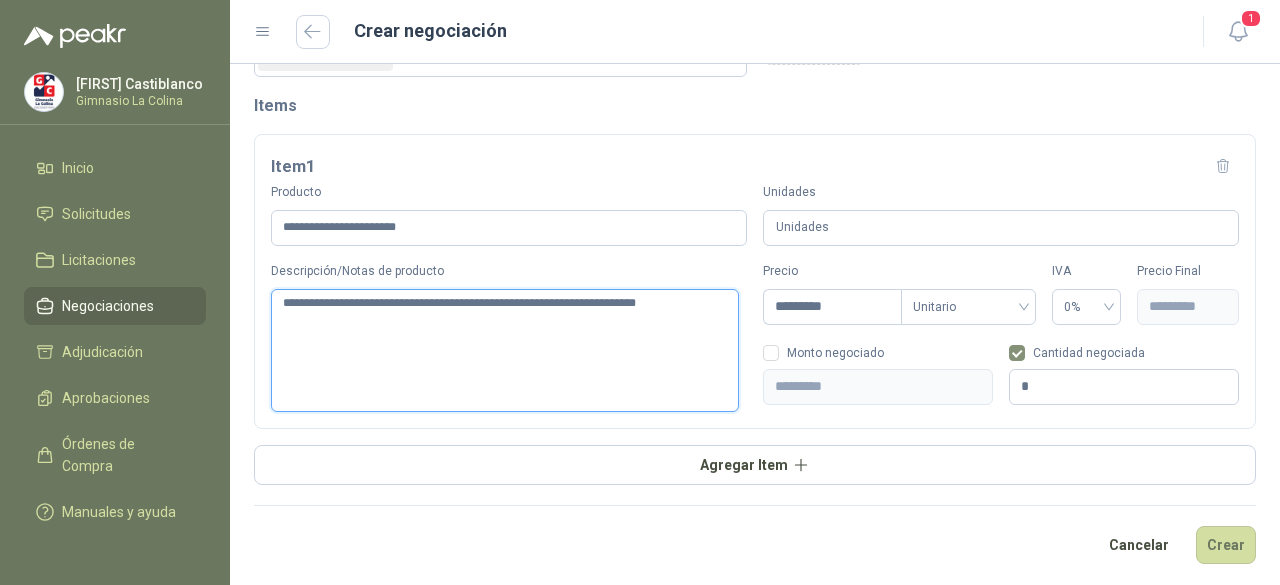 type 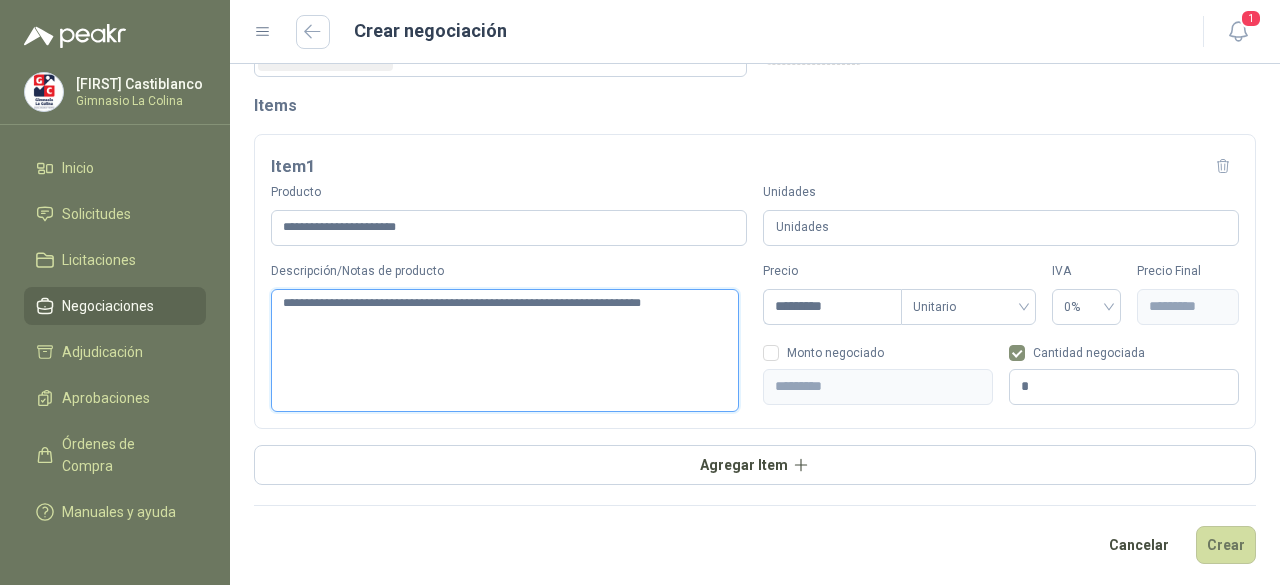 type 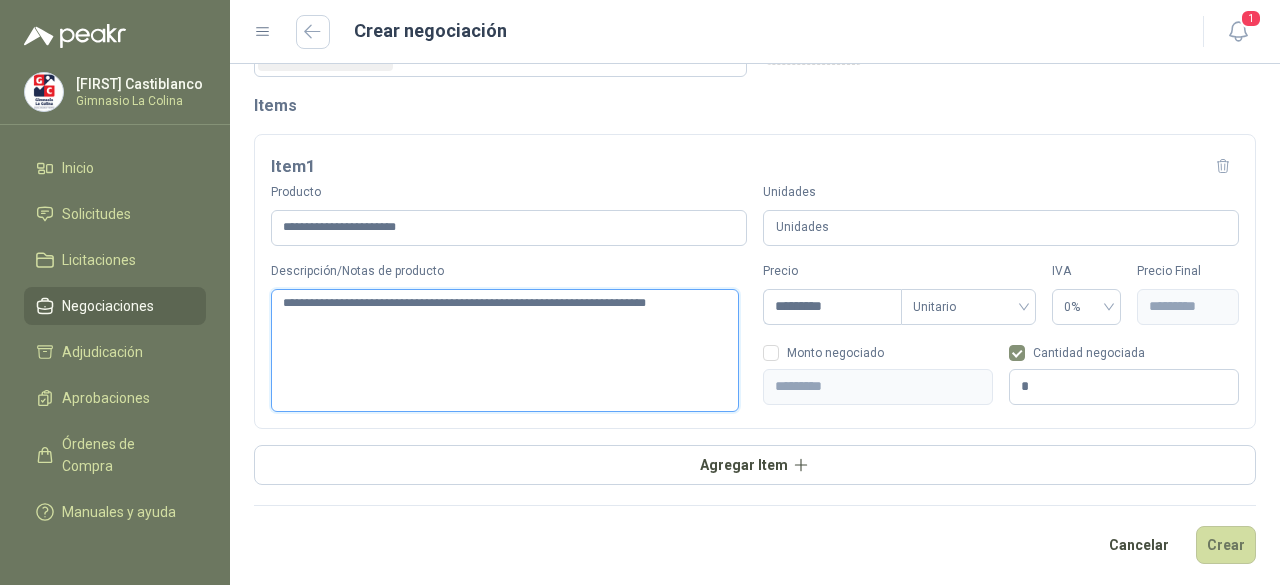 type 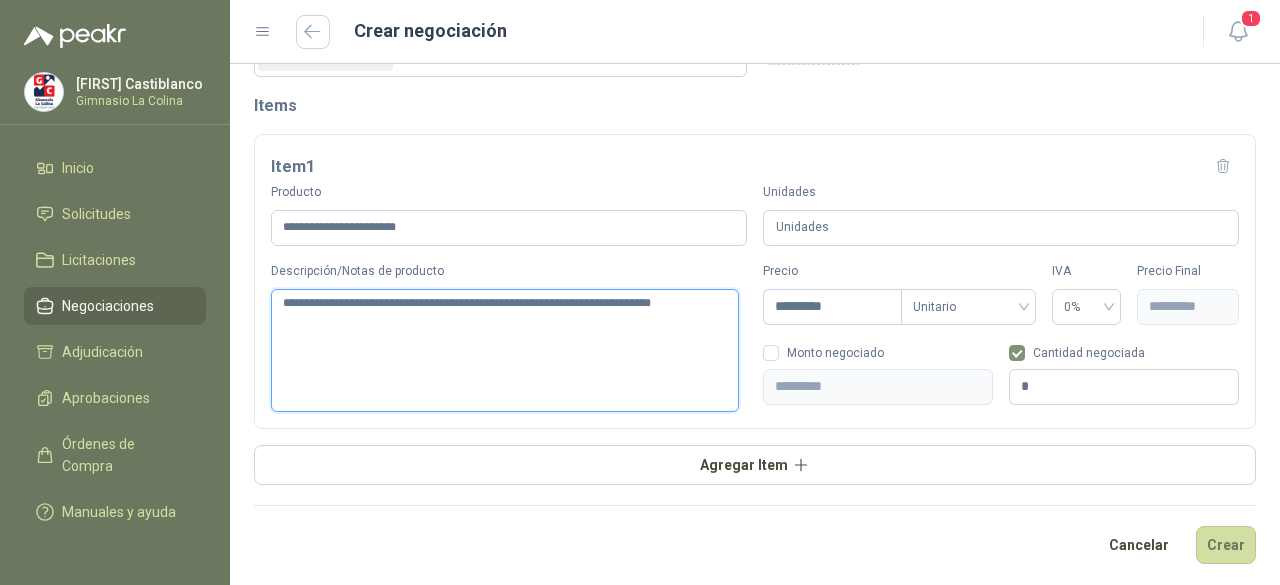 type 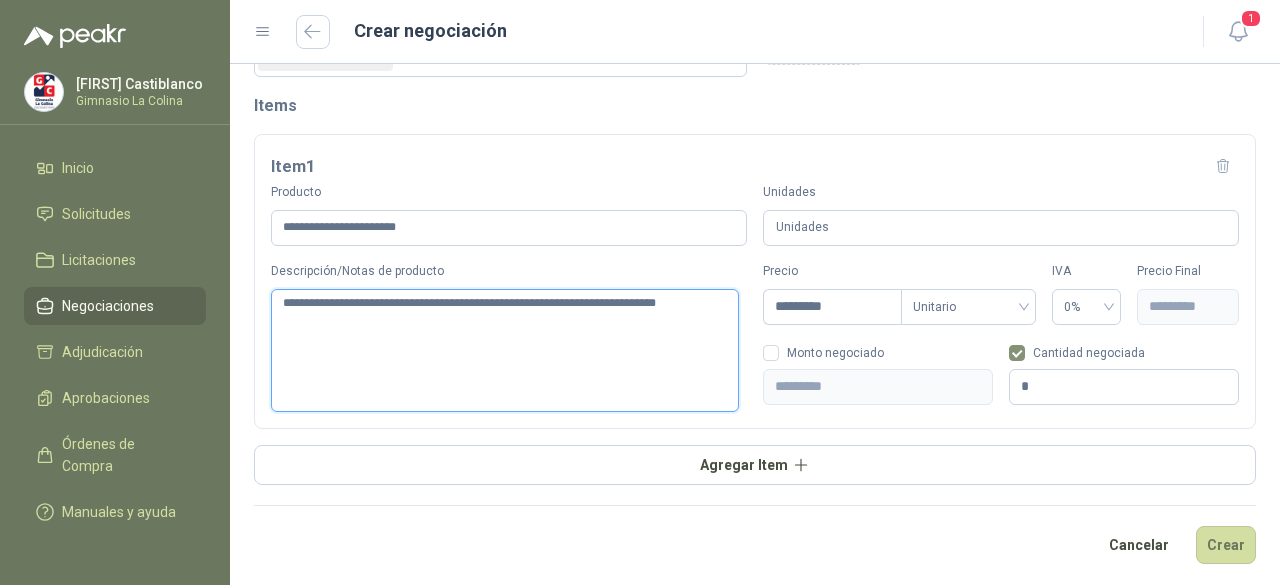 type 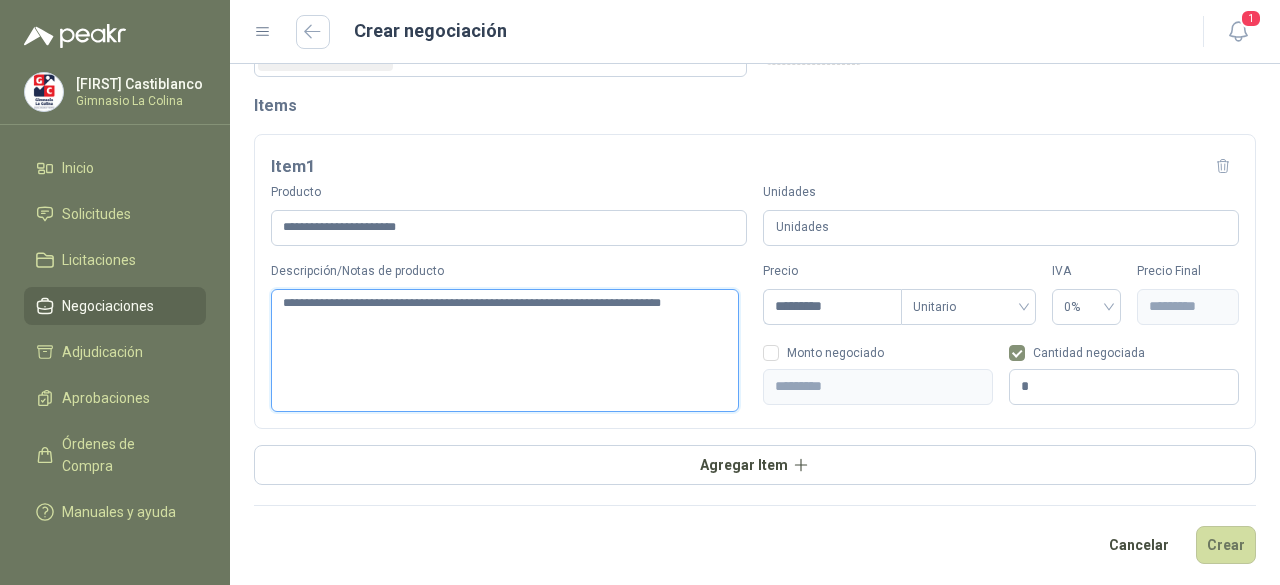 type 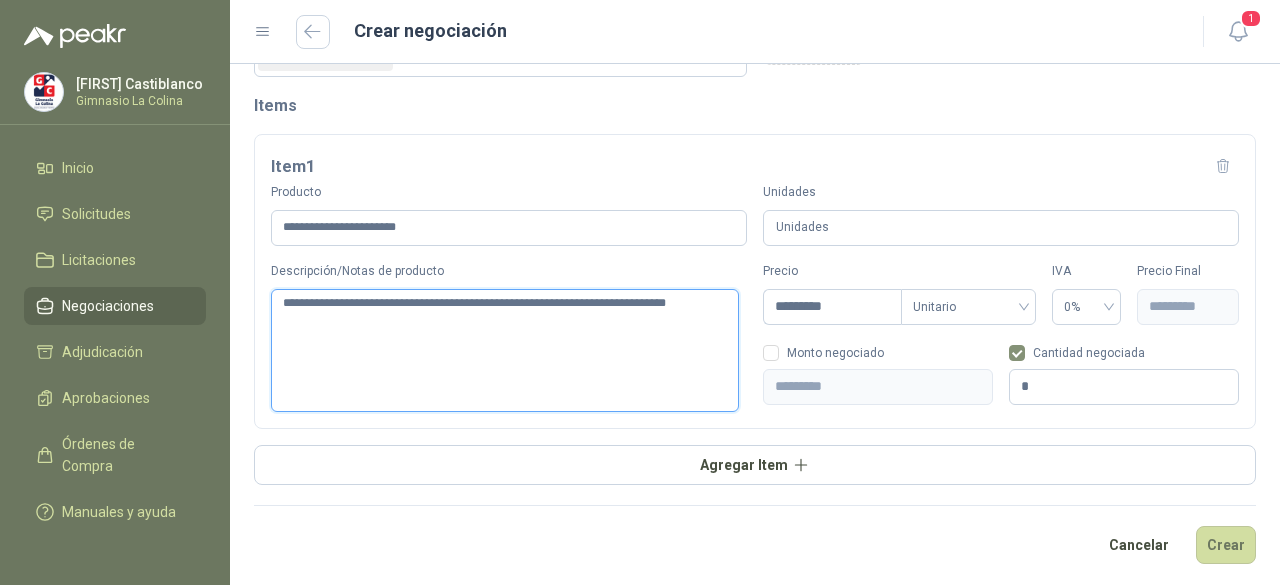 type 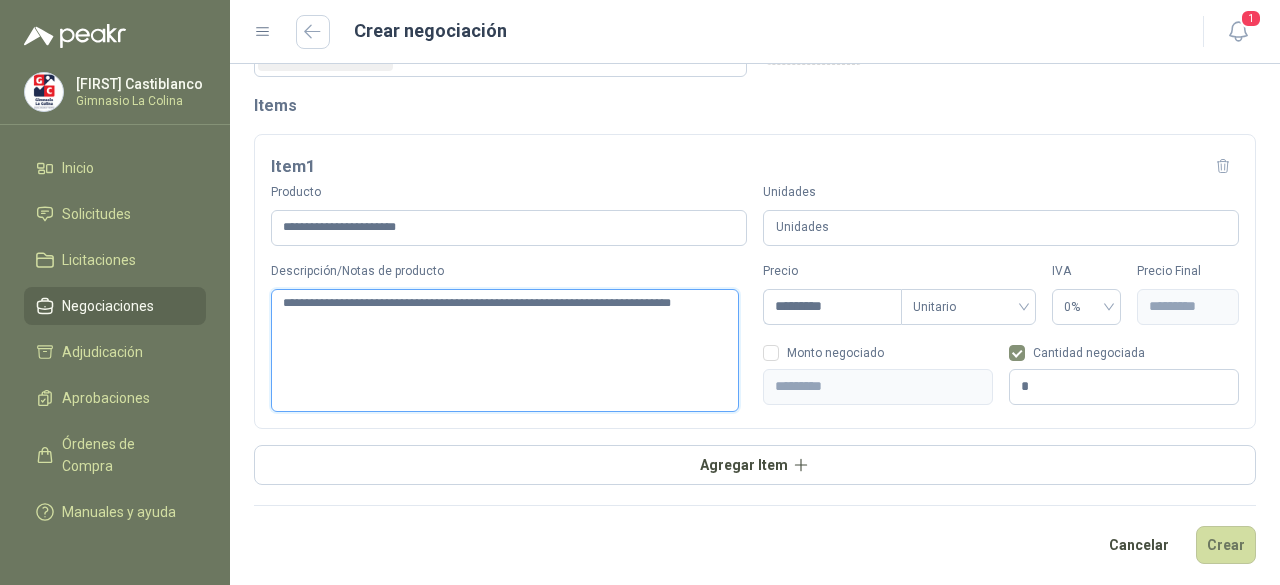 type 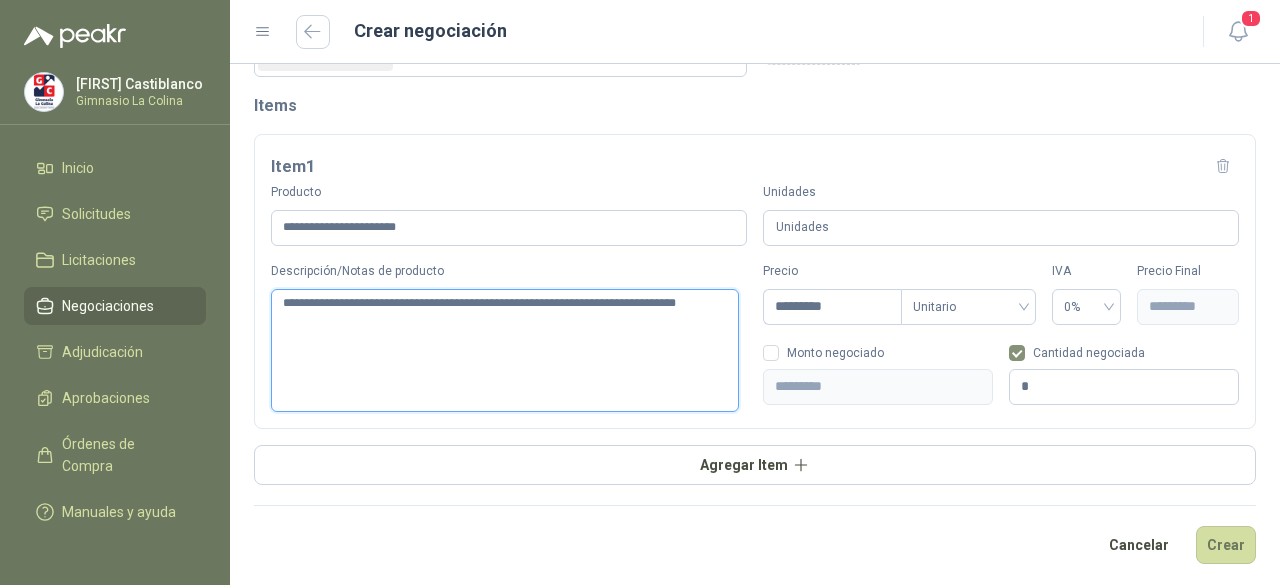 type 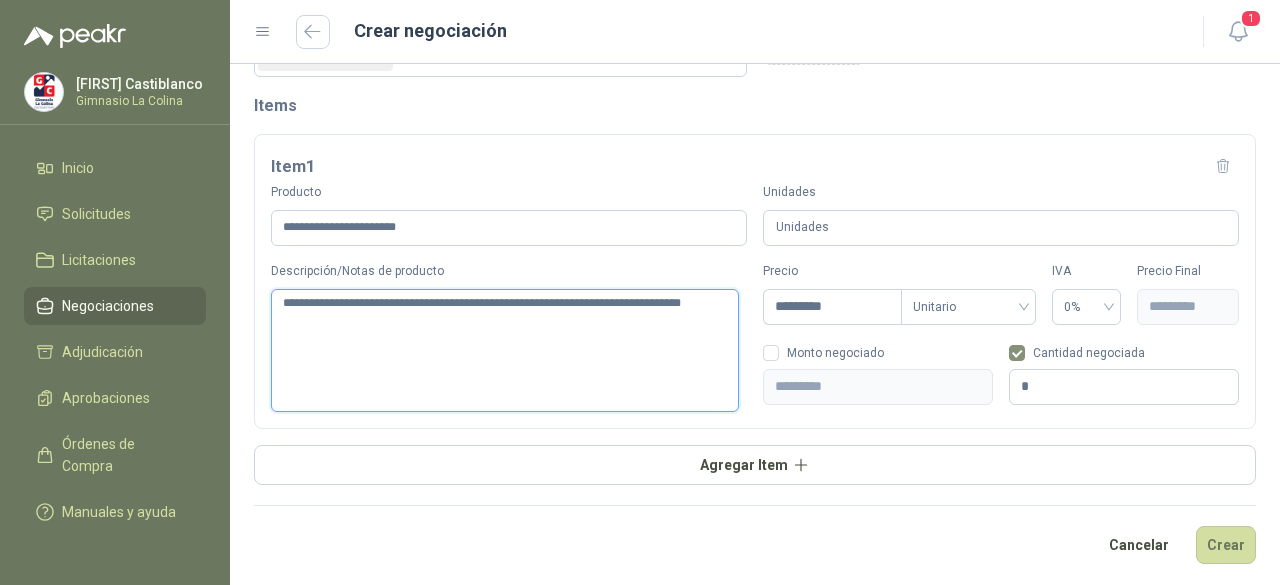 type 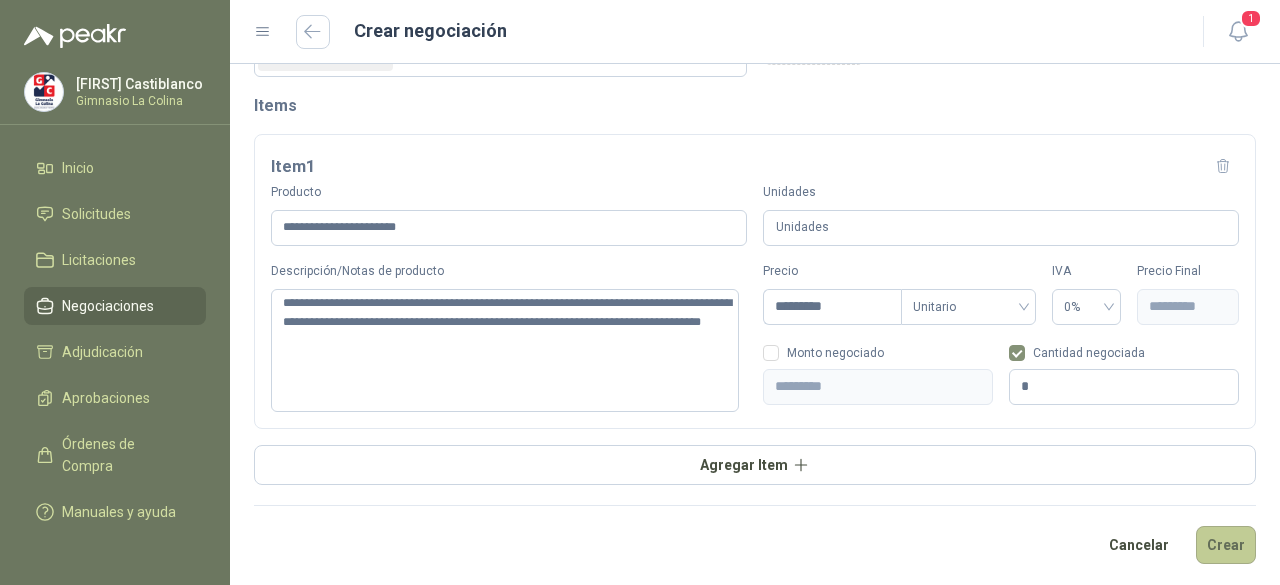 click on "Crear" at bounding box center [1226, 545] 